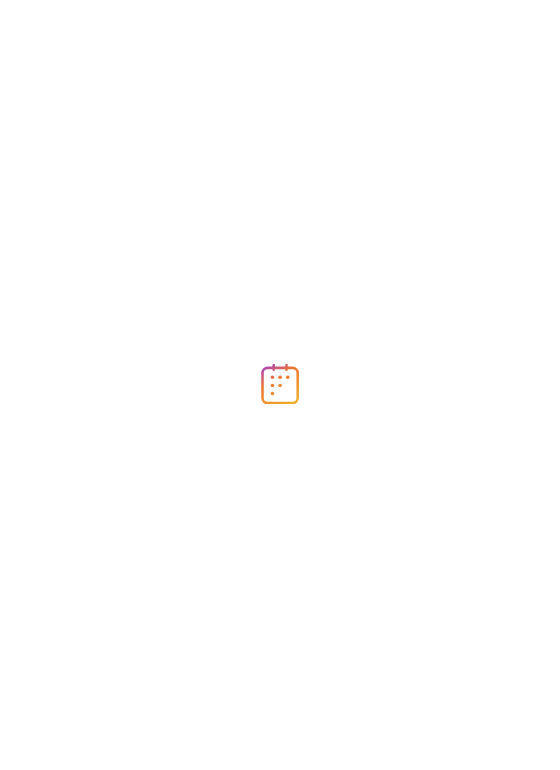 scroll, scrollTop: 0, scrollLeft: 0, axis: both 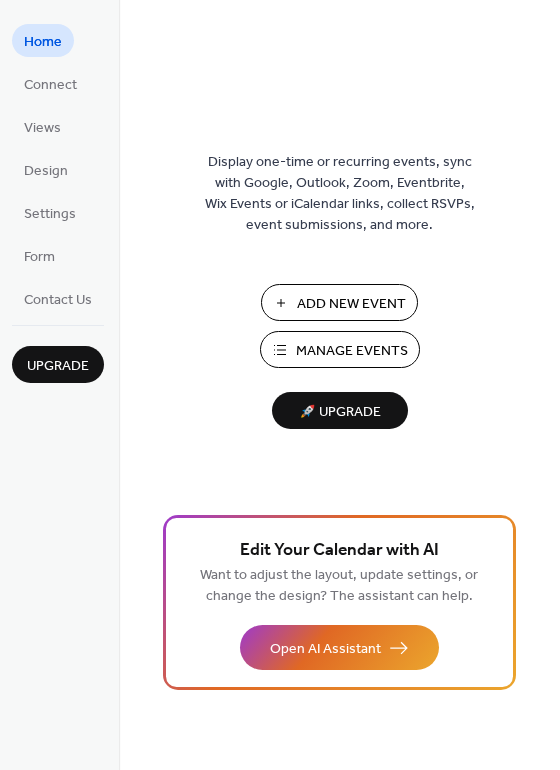 click on "Manage Events" at bounding box center [352, 351] 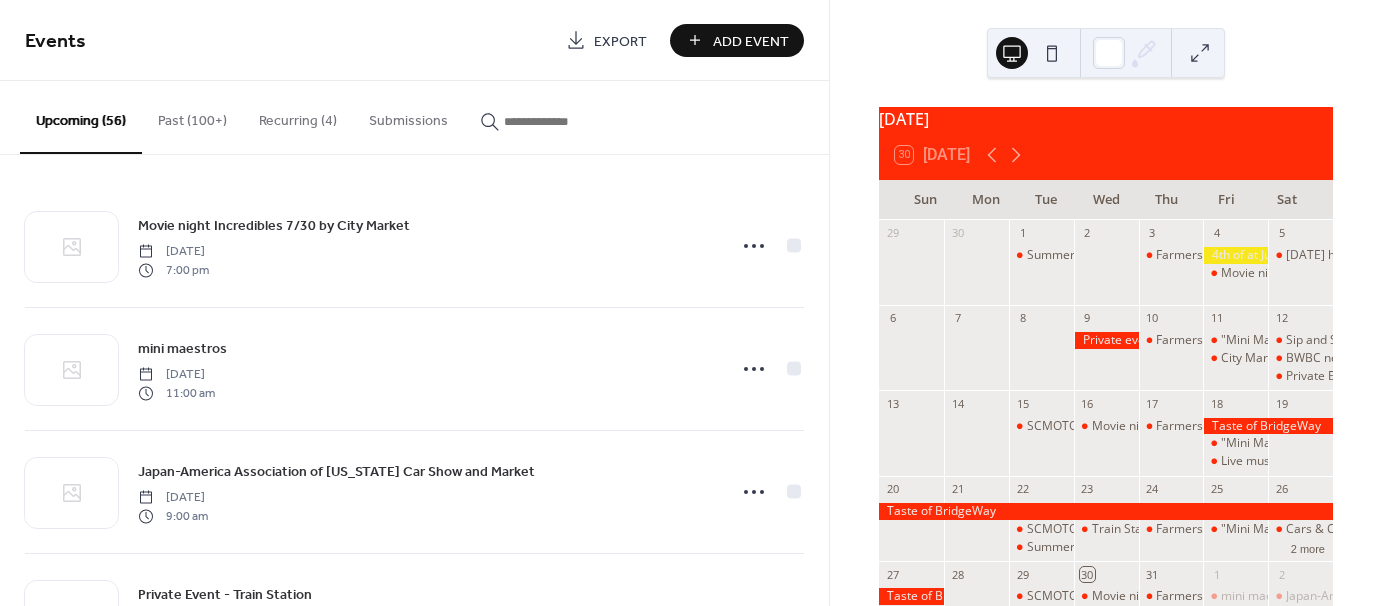 scroll, scrollTop: 0, scrollLeft: 0, axis: both 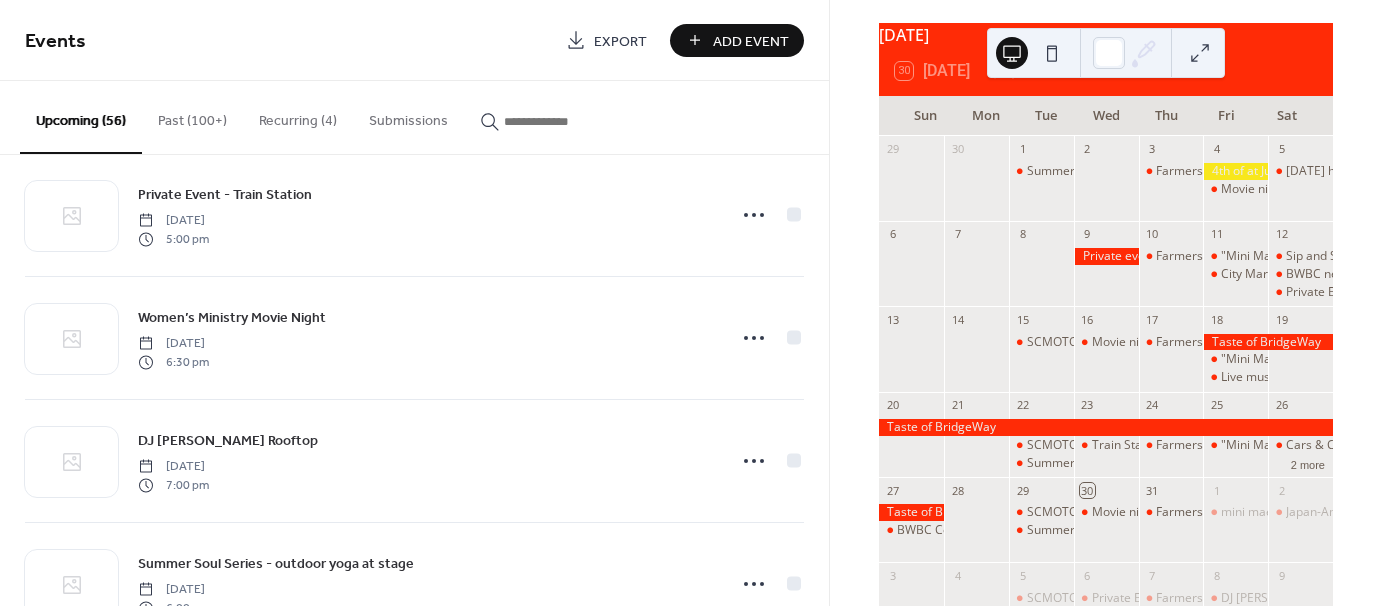click 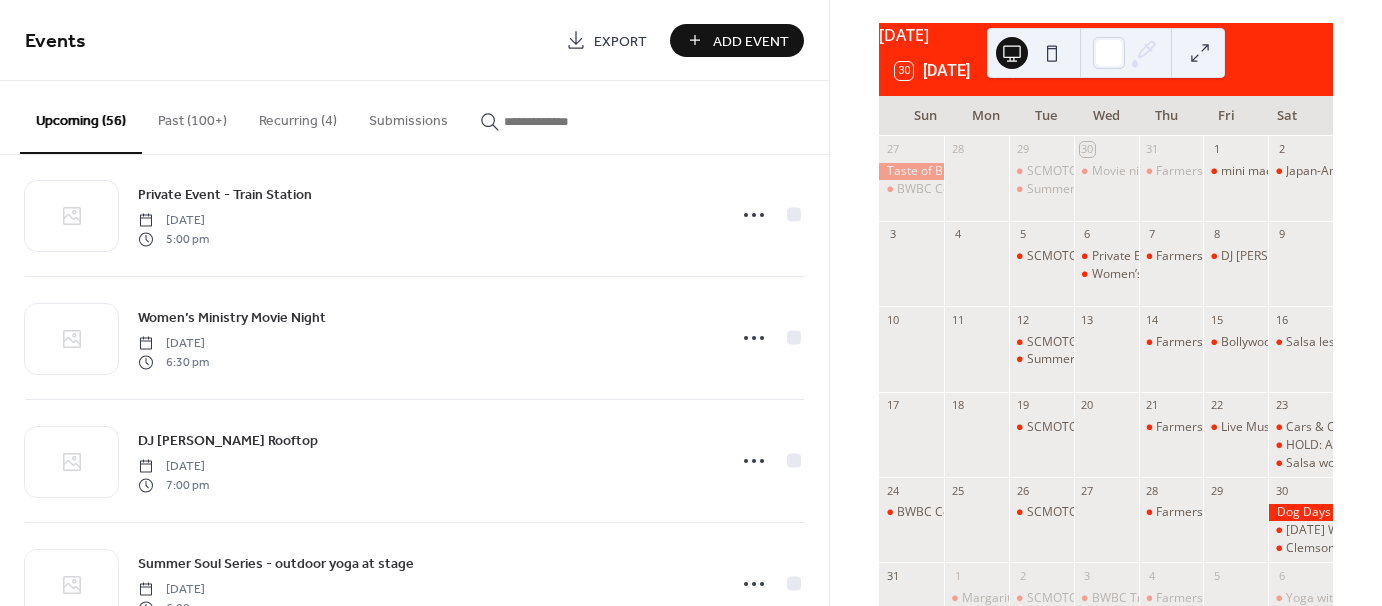 scroll, scrollTop: 184, scrollLeft: 0, axis: vertical 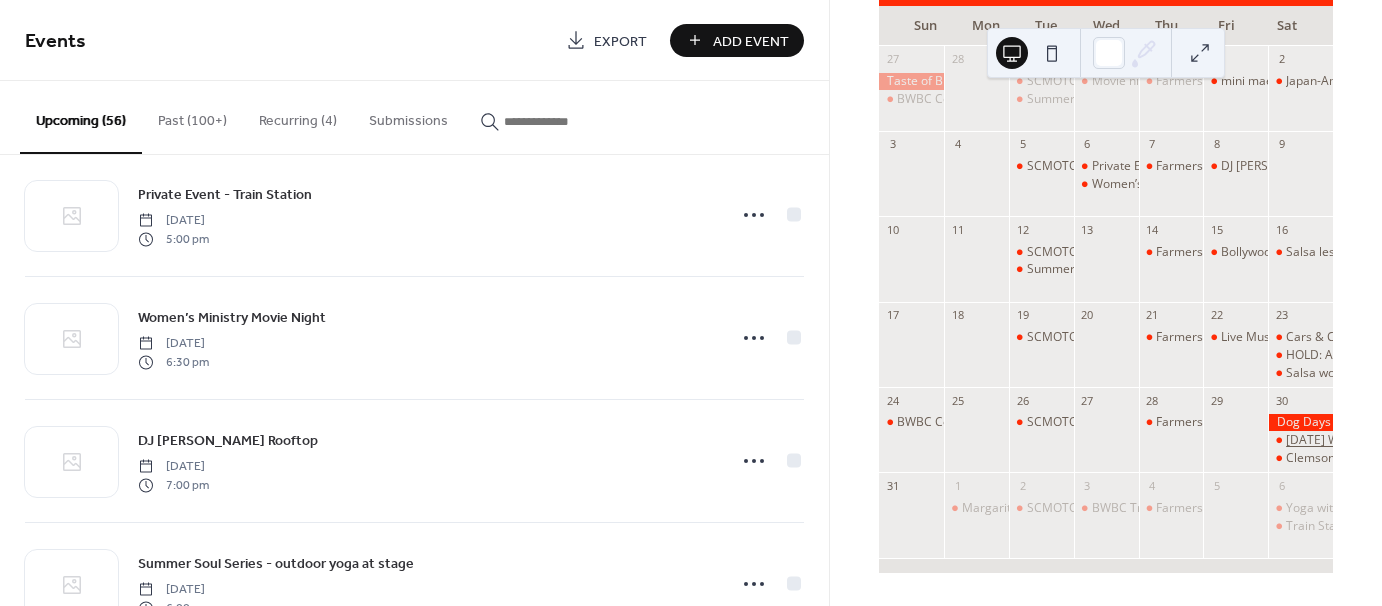 click on "Labor Day Weekend Celebration hosted by City Market- 12-10pm" at bounding box center [1457, 440] 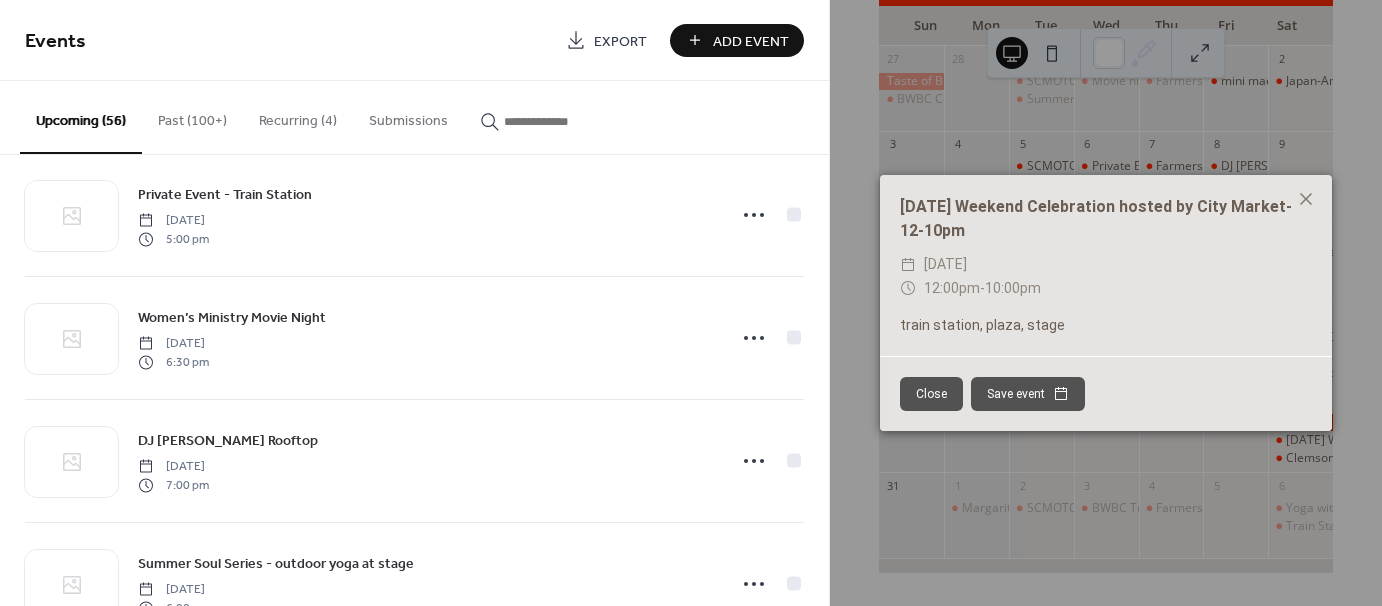 click on "Close" at bounding box center (931, 394) 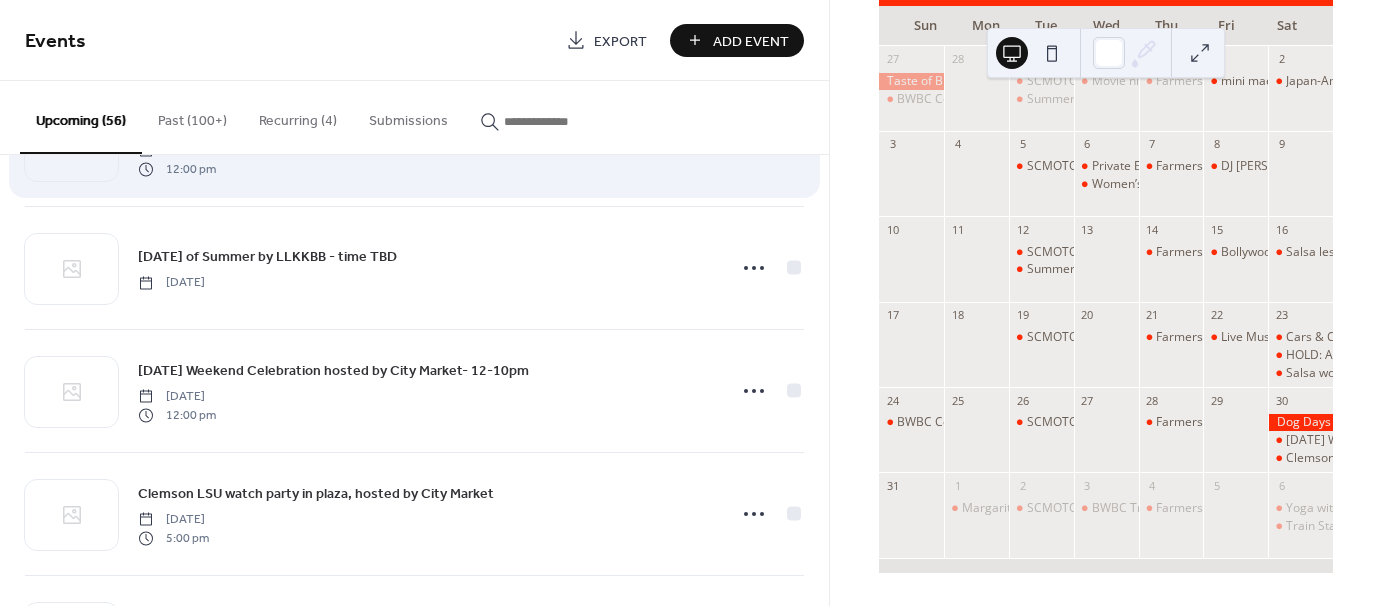 scroll, scrollTop: 1600, scrollLeft: 0, axis: vertical 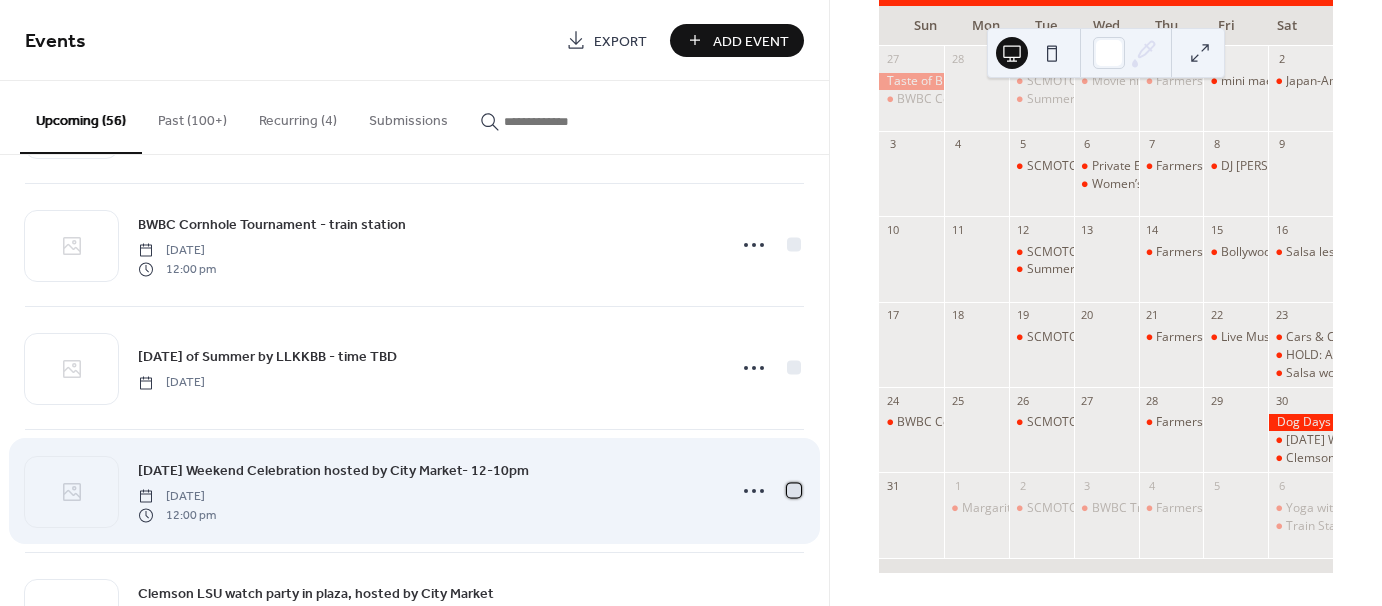 click at bounding box center [794, 490] 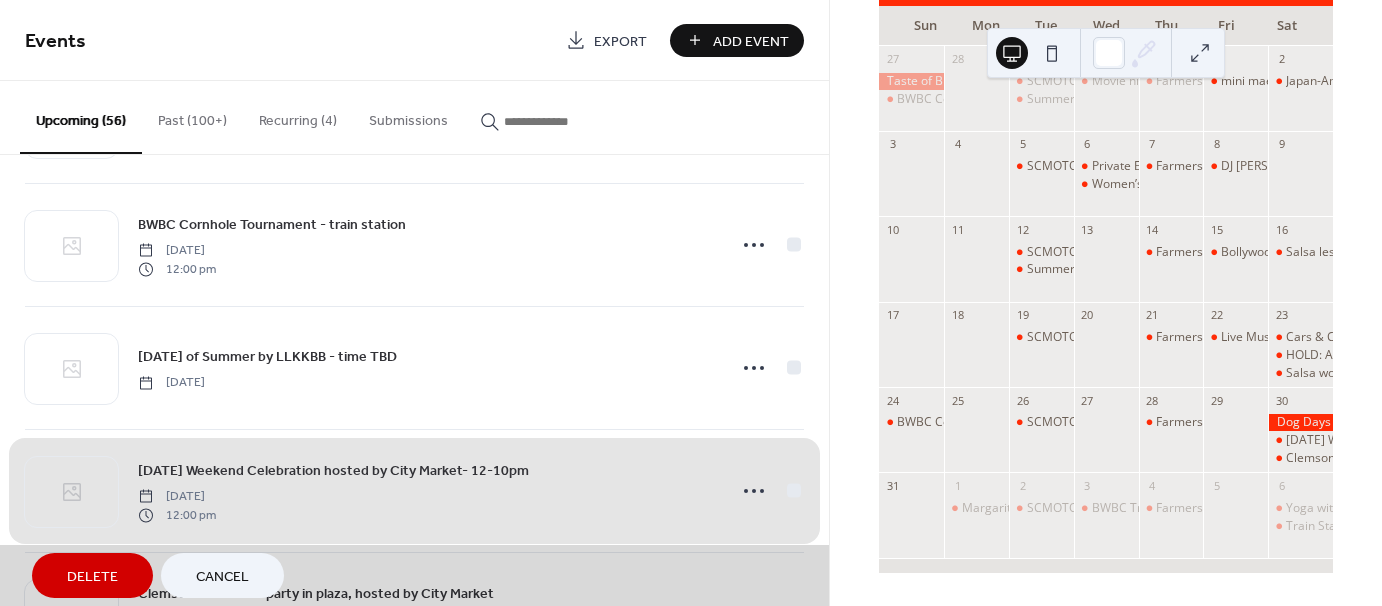 click on "Delete" at bounding box center (92, 577) 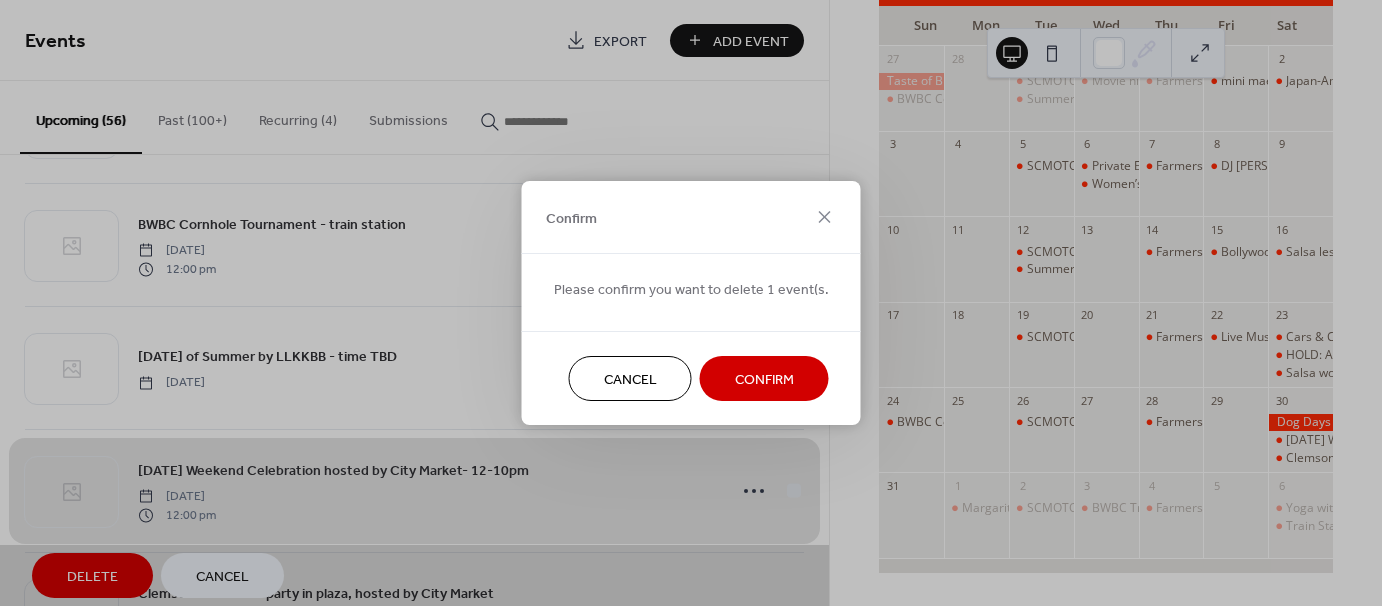 click on "Confirm" at bounding box center [764, 380] 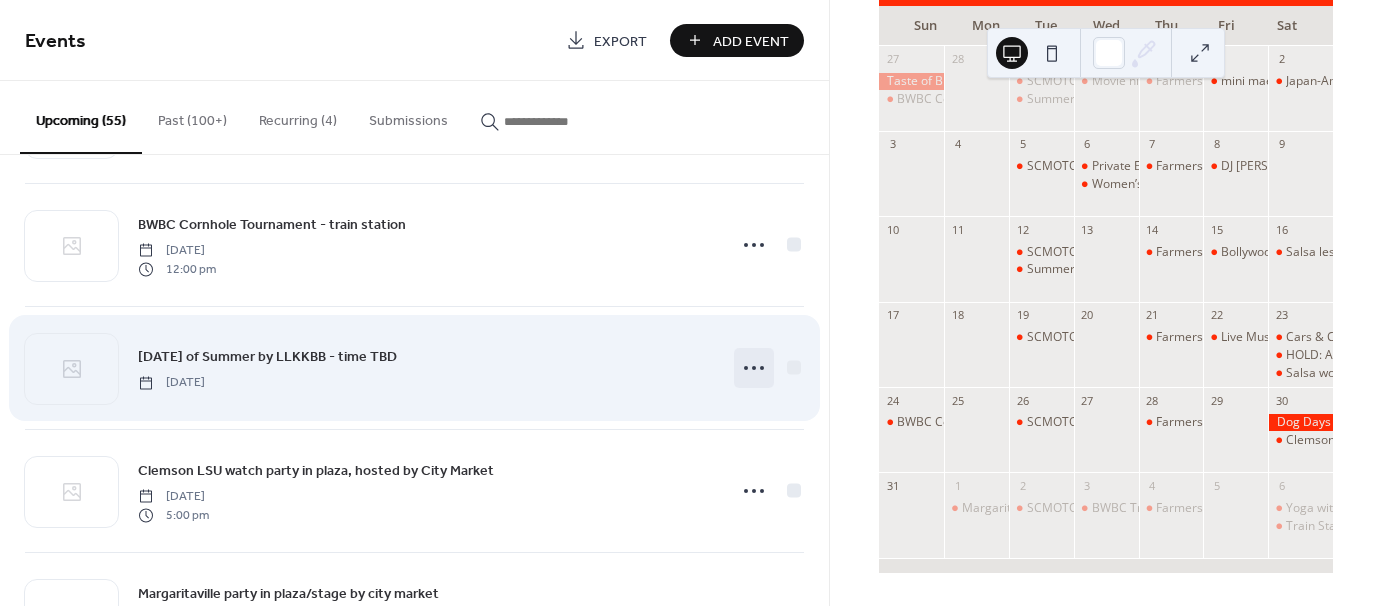 click 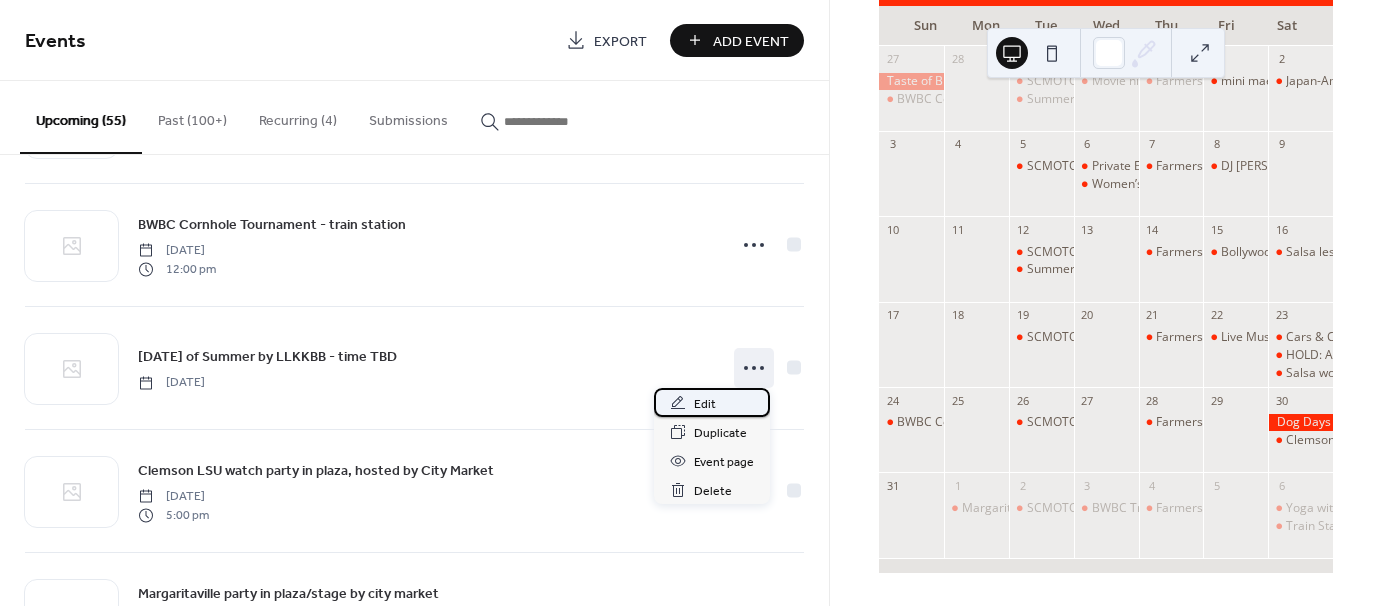click on "Edit" at bounding box center (705, 404) 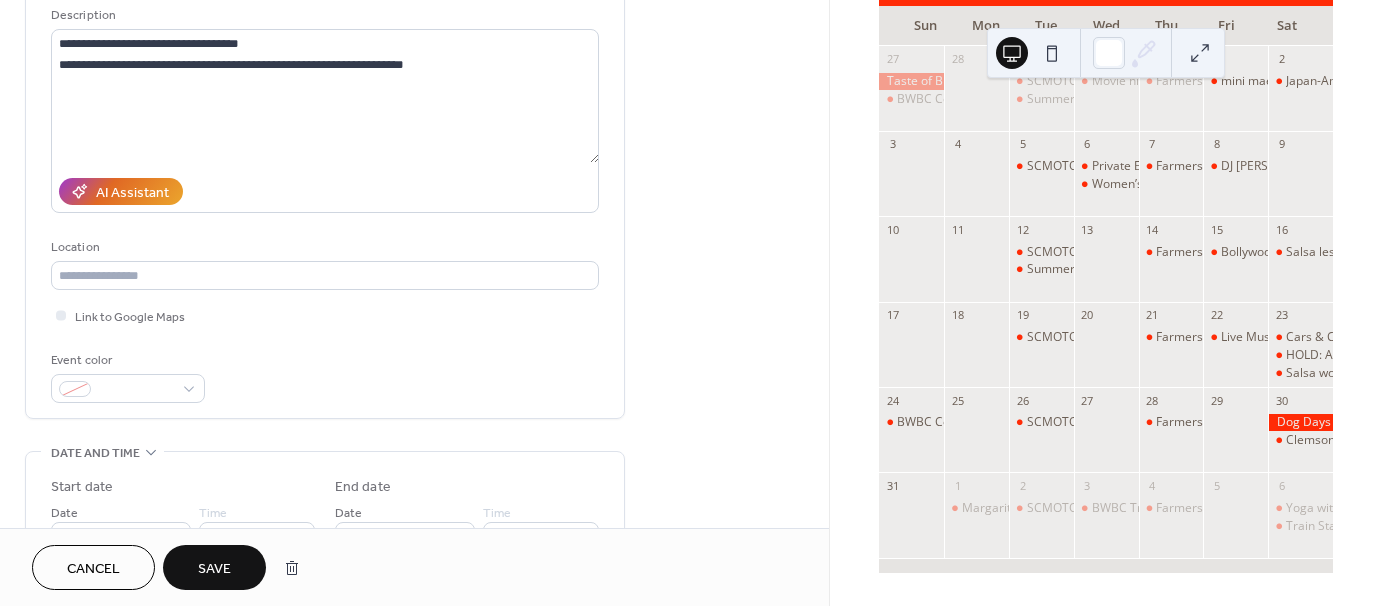 scroll, scrollTop: 400, scrollLeft: 0, axis: vertical 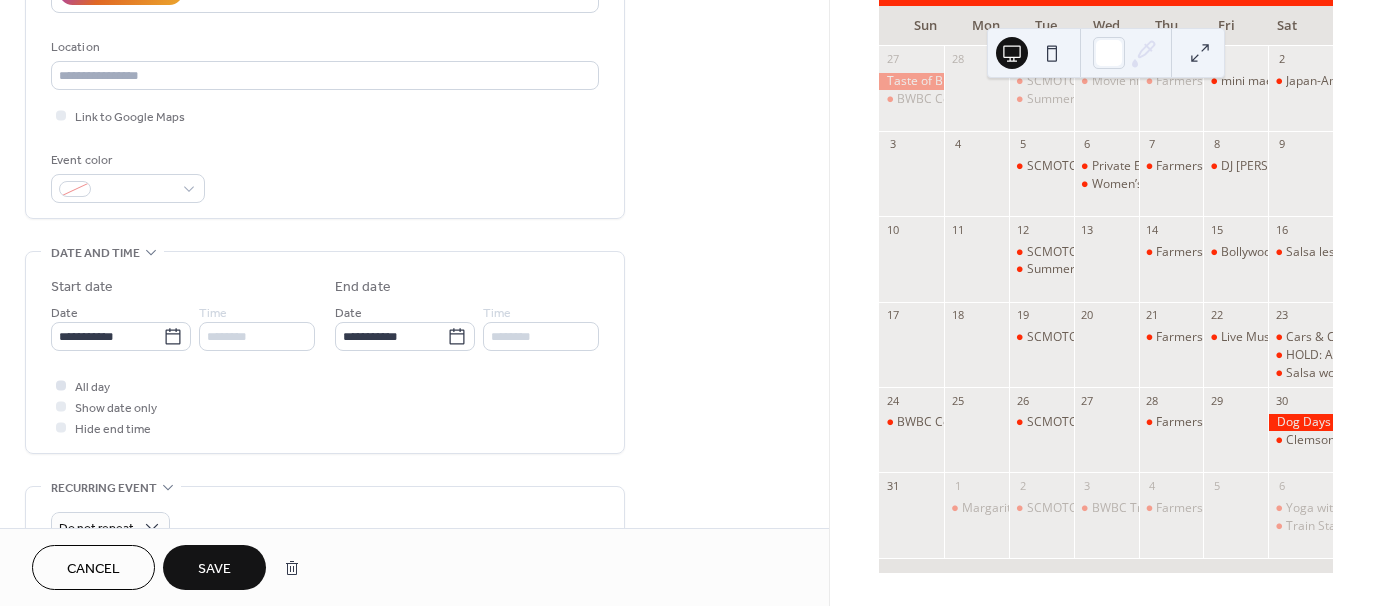 type on "**********" 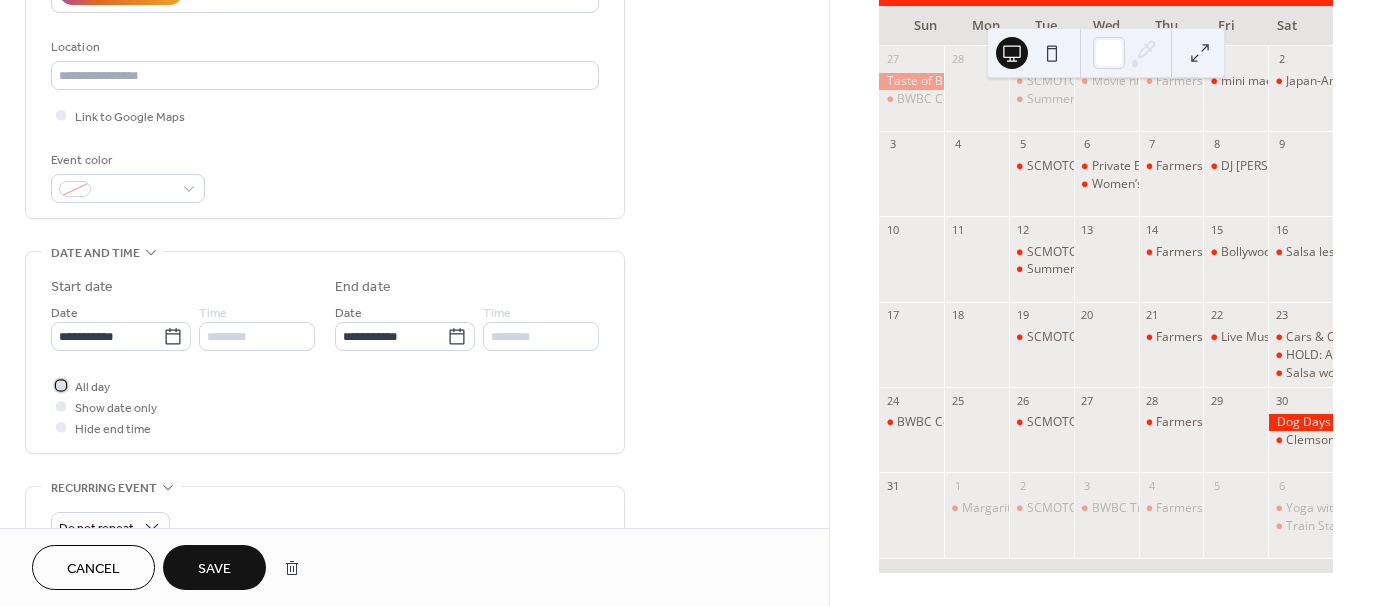 click at bounding box center [61, 385] 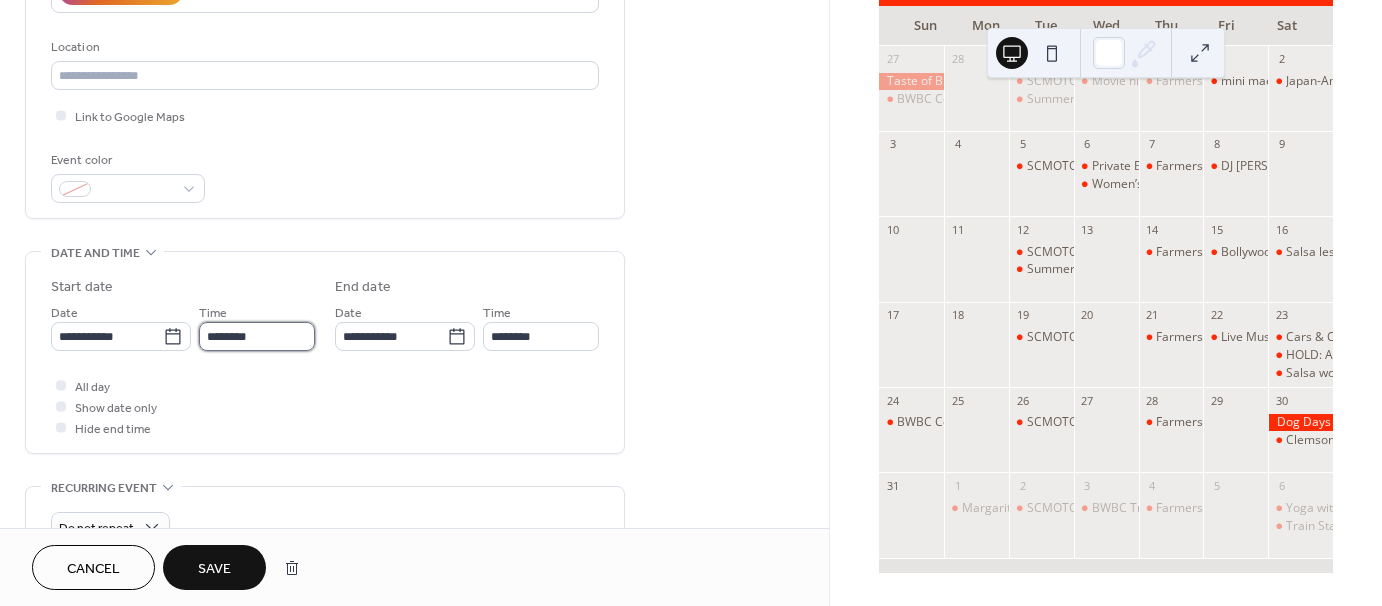 click on "********" at bounding box center [257, 336] 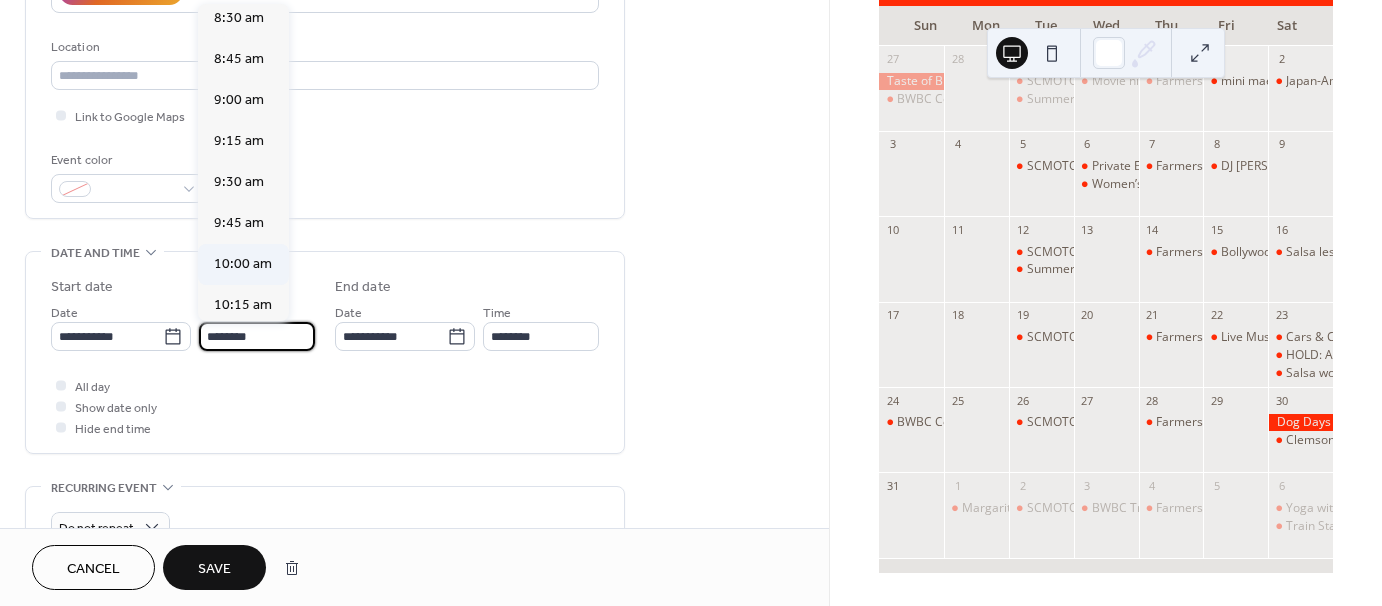 scroll, scrollTop: 1600, scrollLeft: 0, axis: vertical 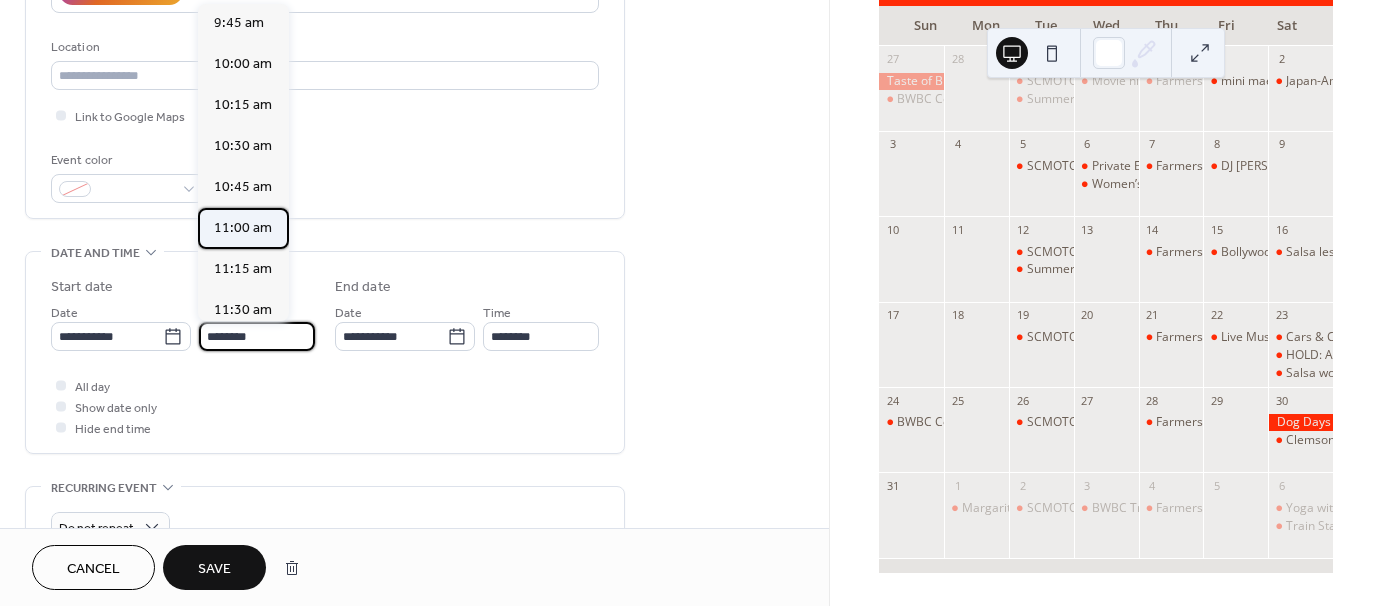 click on "11:00 am" at bounding box center (243, 228) 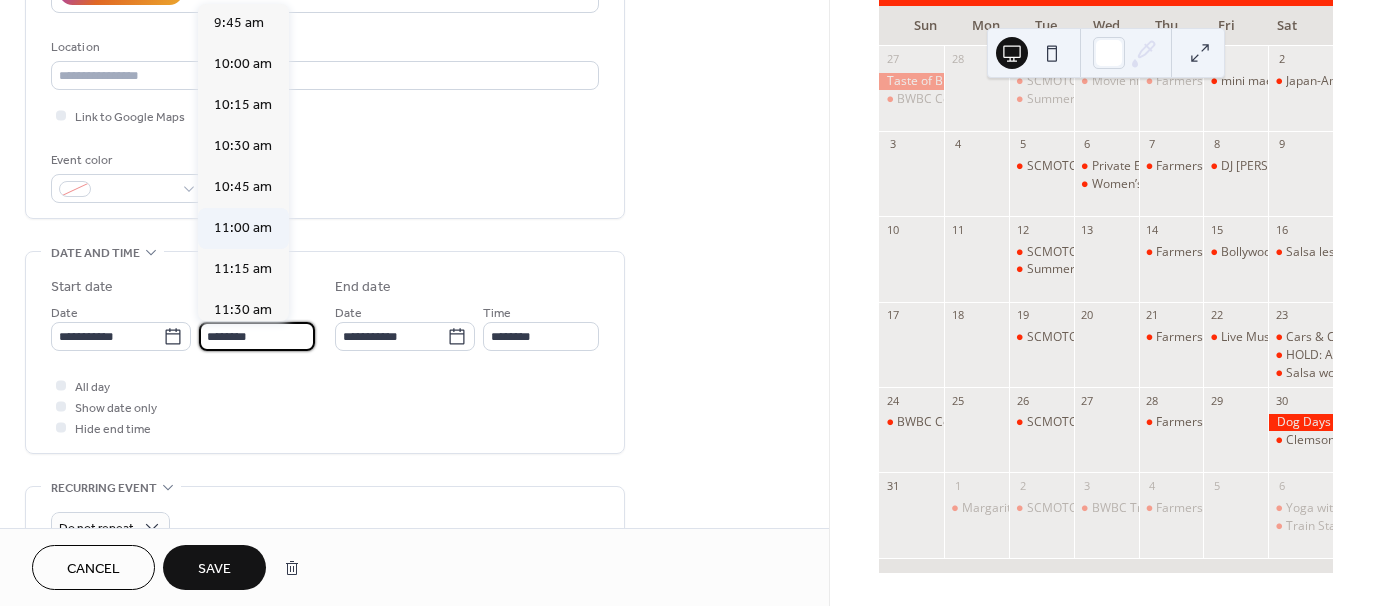 type on "********" 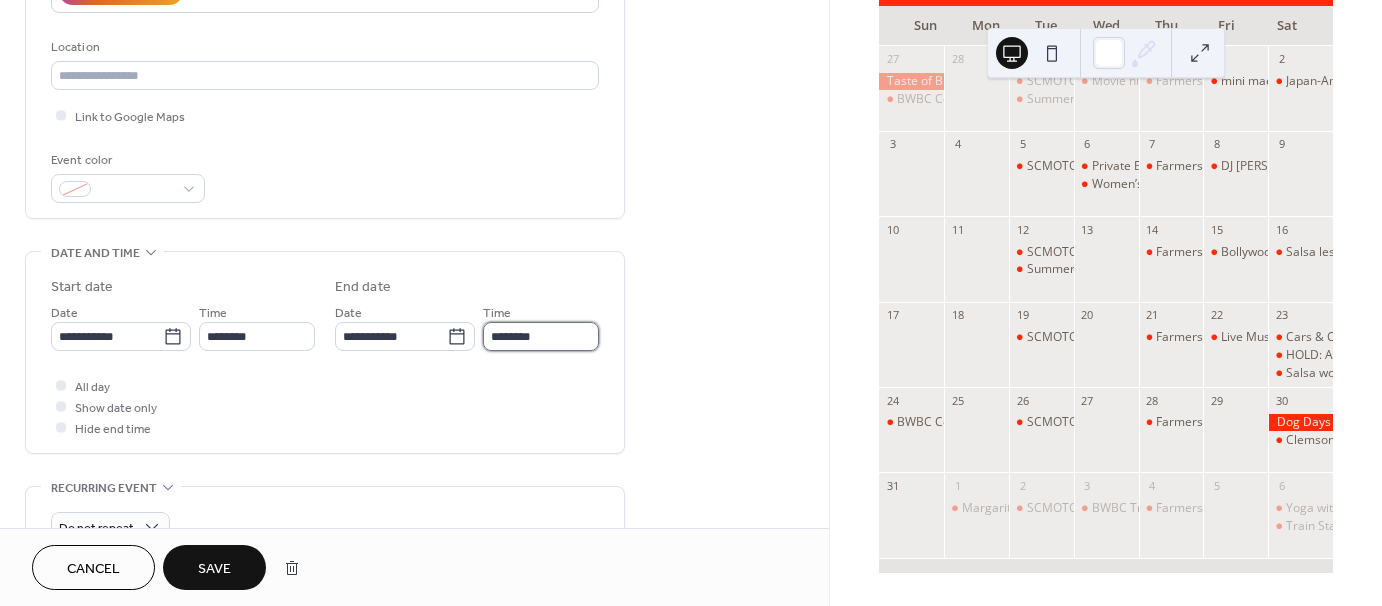 click on "********" at bounding box center [541, 336] 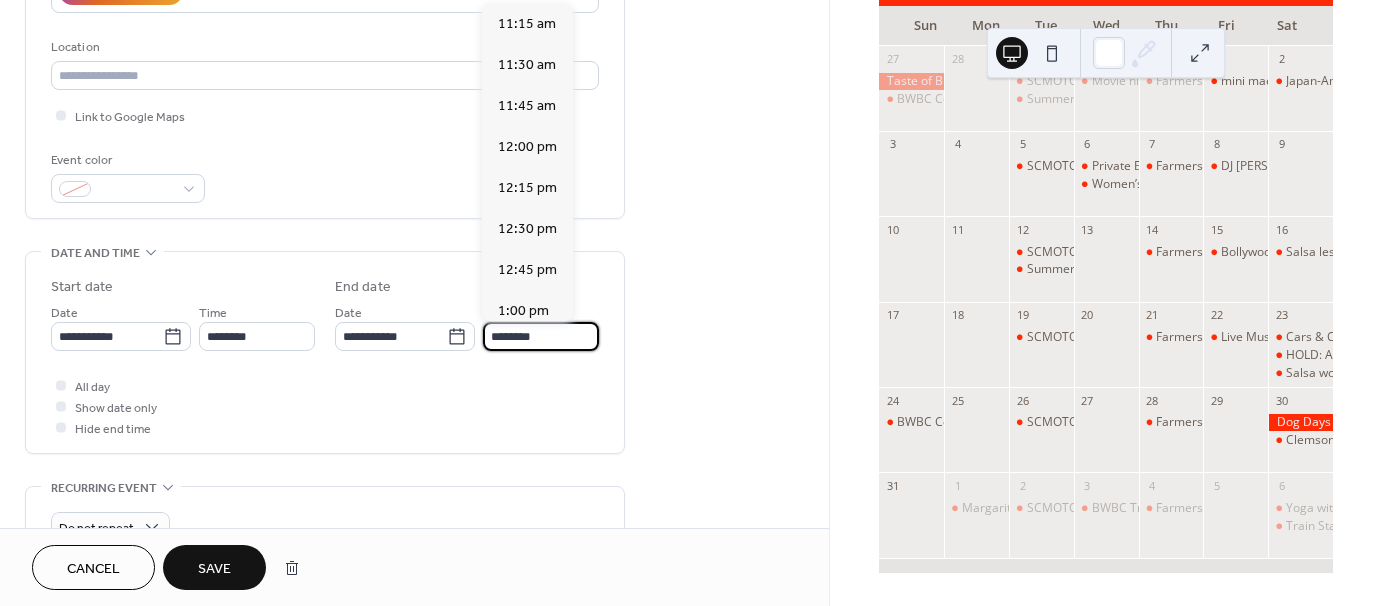 scroll, scrollTop: 600, scrollLeft: 0, axis: vertical 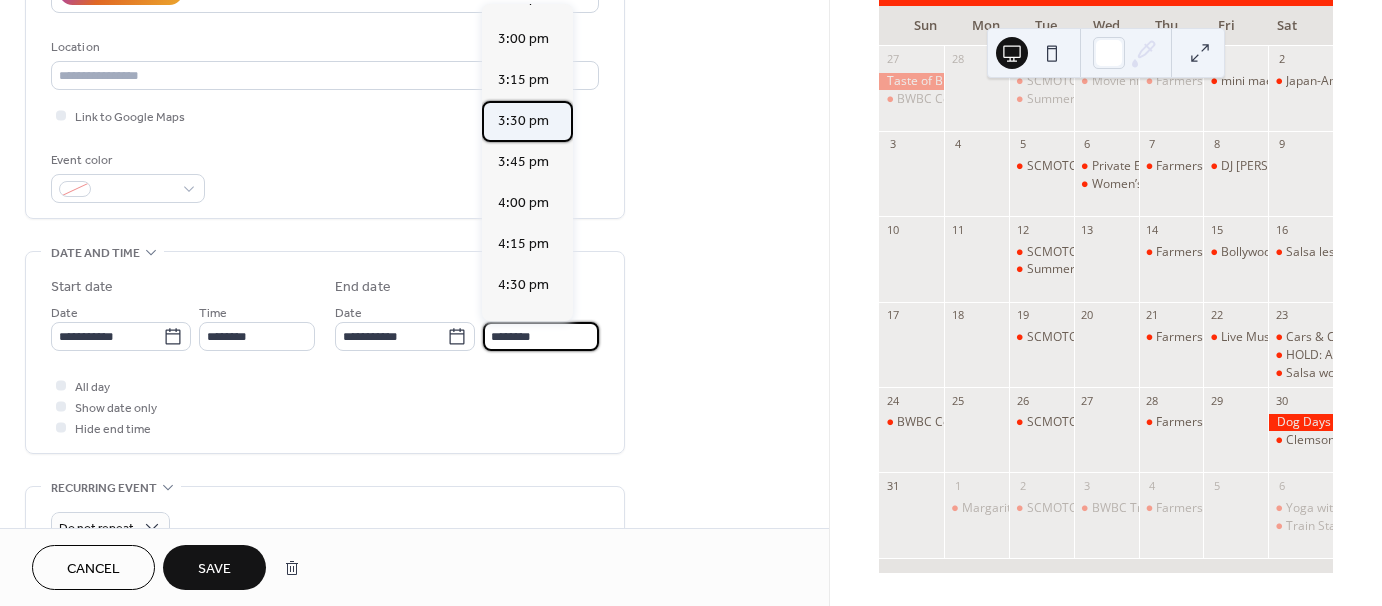 click on "3:30 pm" at bounding box center (527, 121) 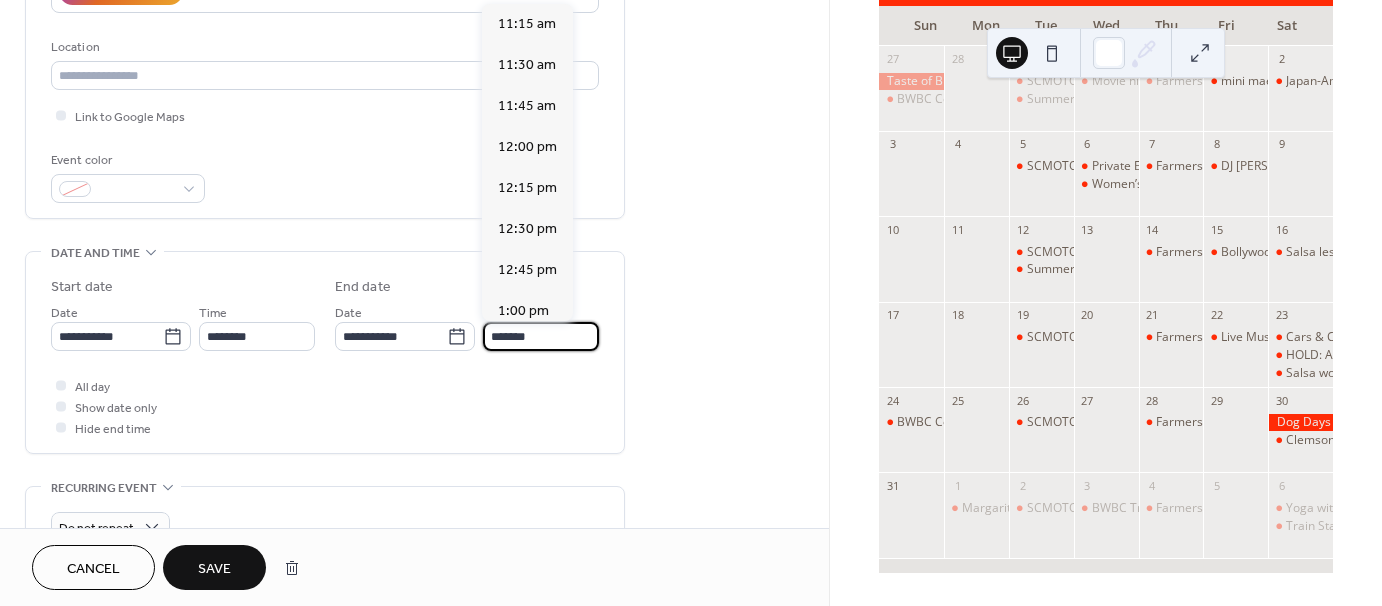 click on "*******" at bounding box center [541, 336] 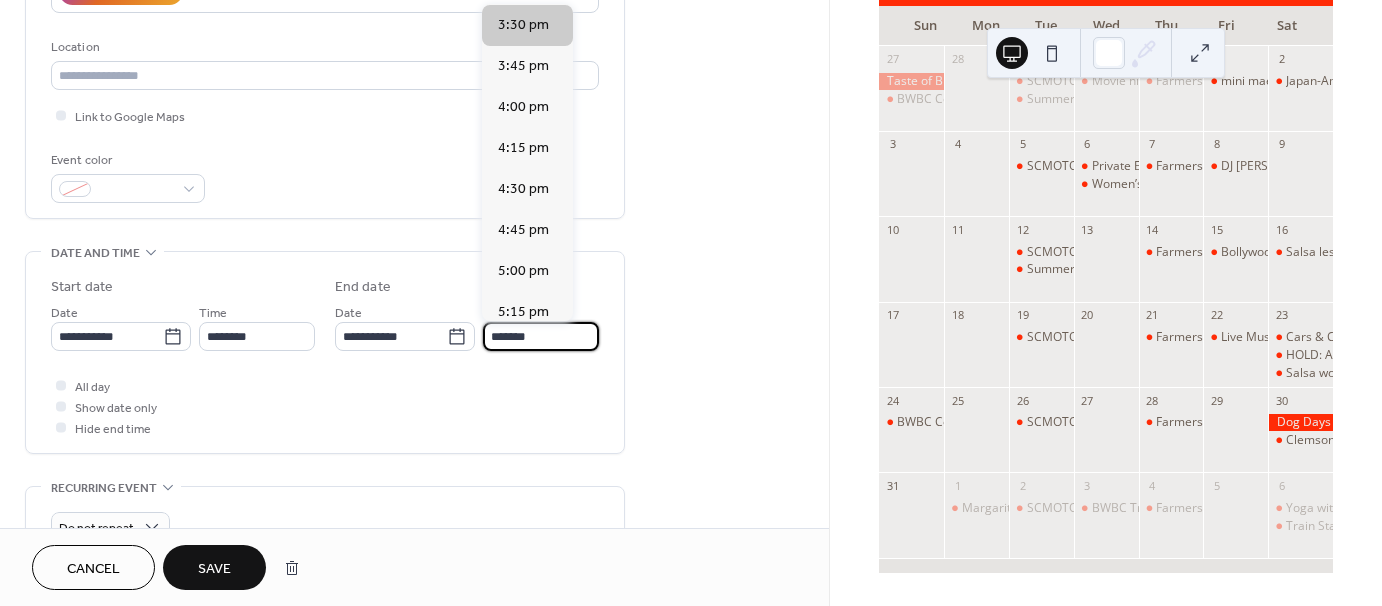 scroll, scrollTop: 496, scrollLeft: 0, axis: vertical 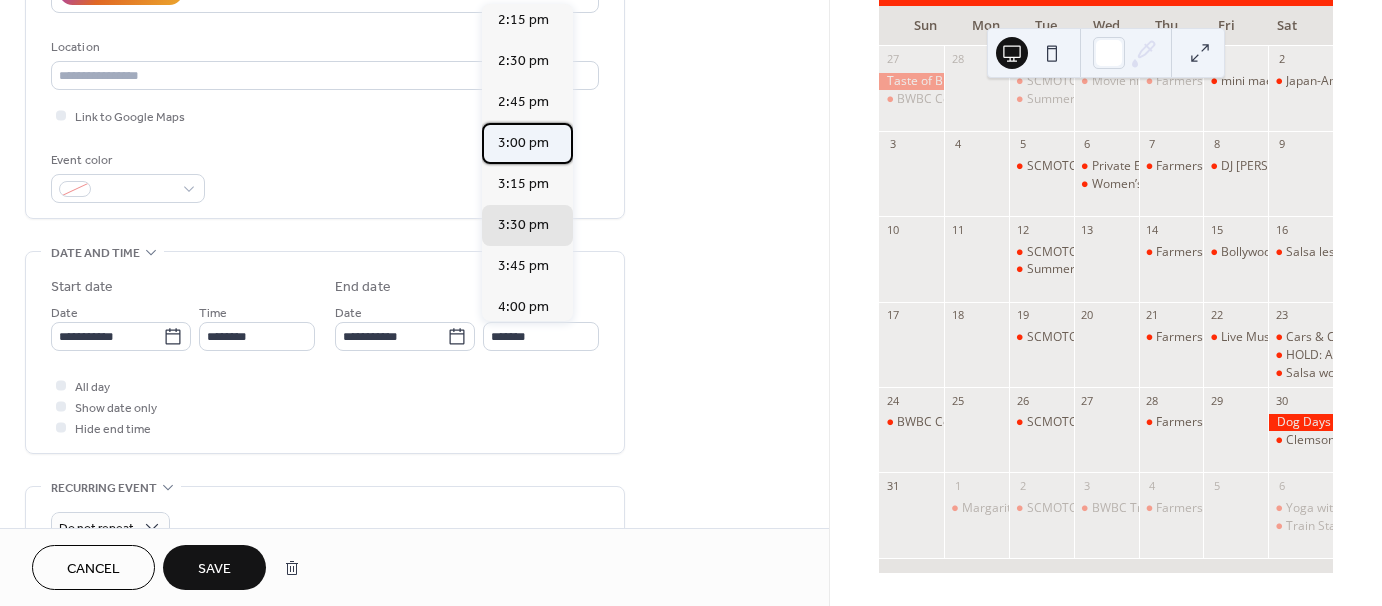 click on "3:00 pm" at bounding box center (523, 143) 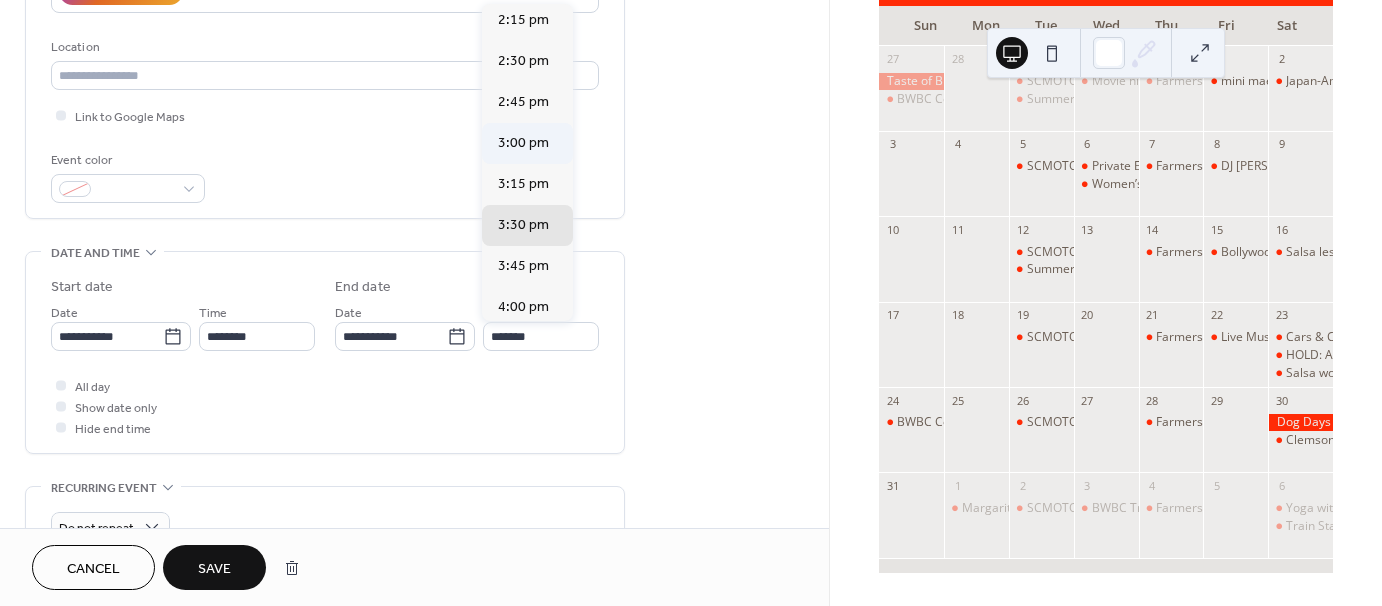 type on "*******" 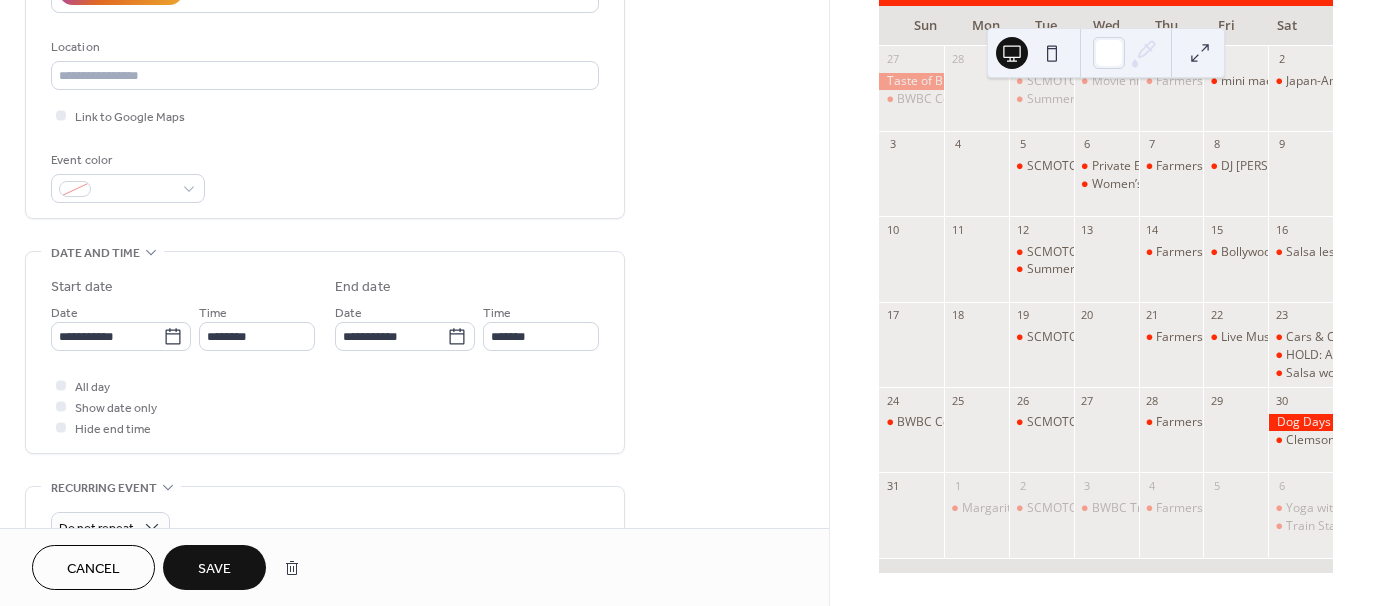 click on "Save" at bounding box center (214, 567) 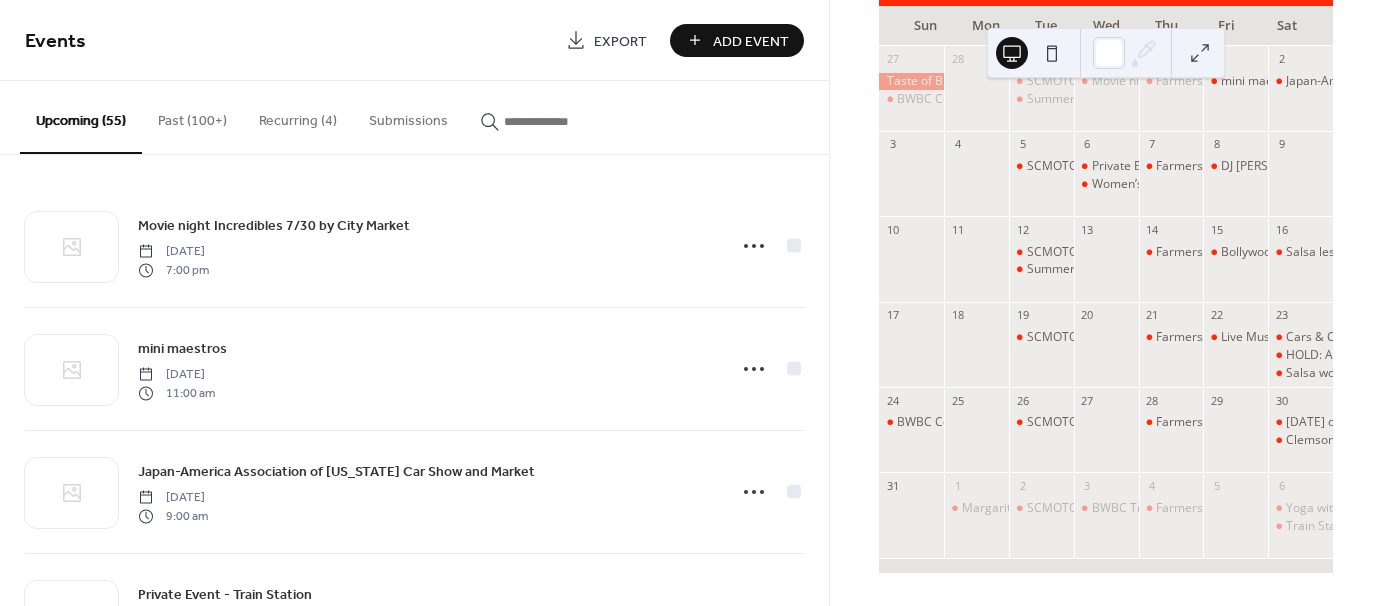 scroll, scrollTop: 0, scrollLeft: 0, axis: both 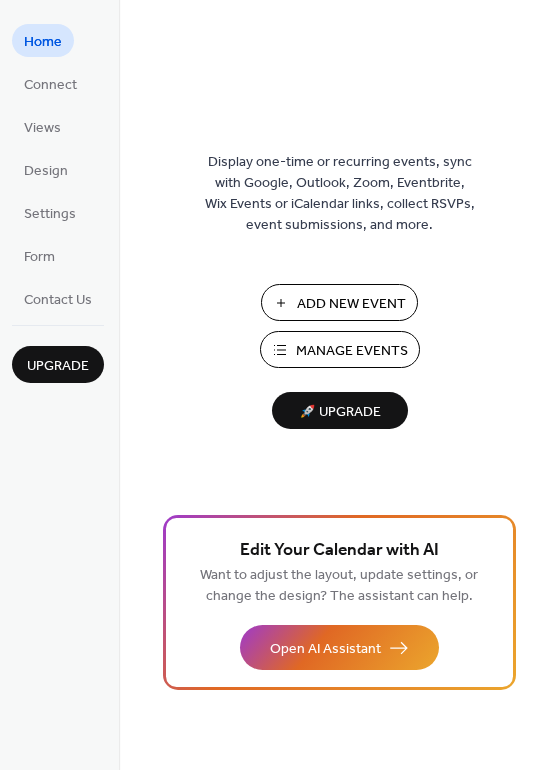 click on "Add New Event" at bounding box center (351, 304) 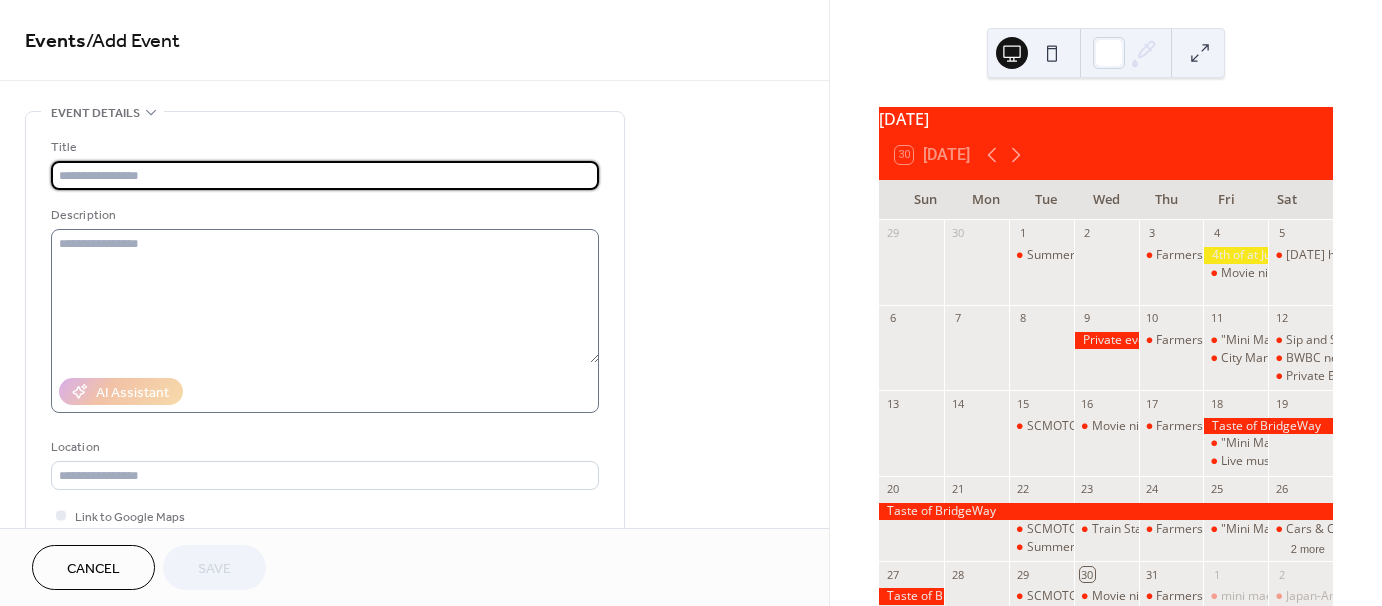 scroll, scrollTop: 0, scrollLeft: 0, axis: both 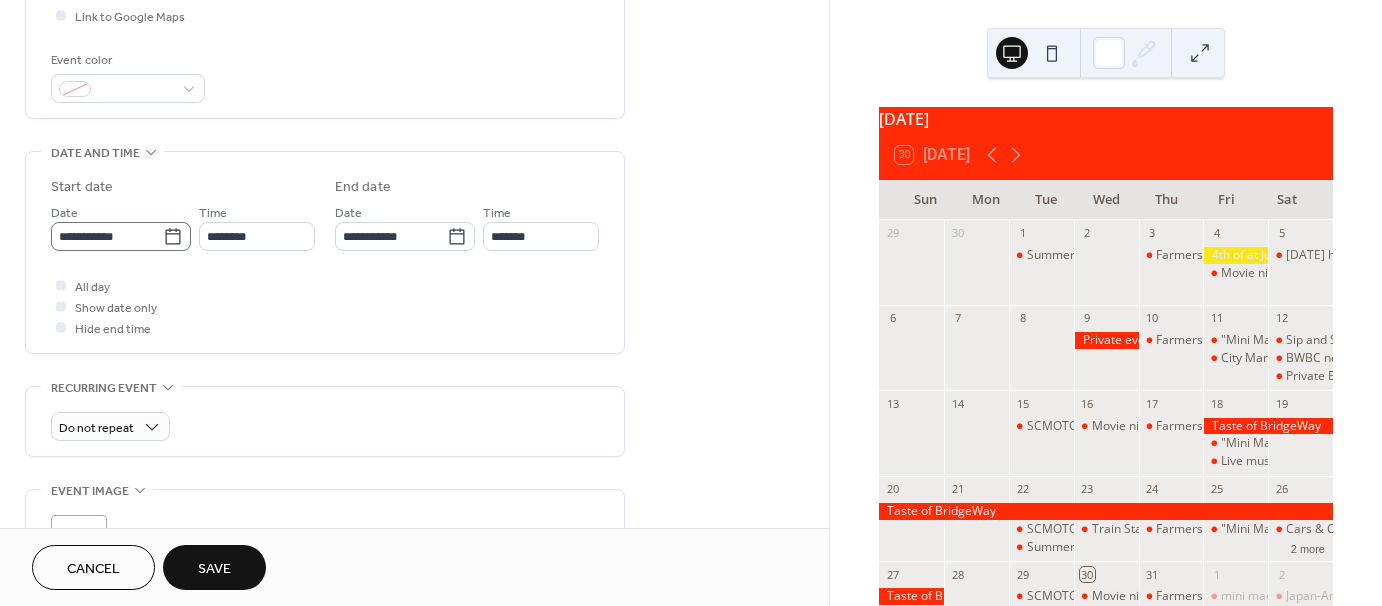type on "**********" 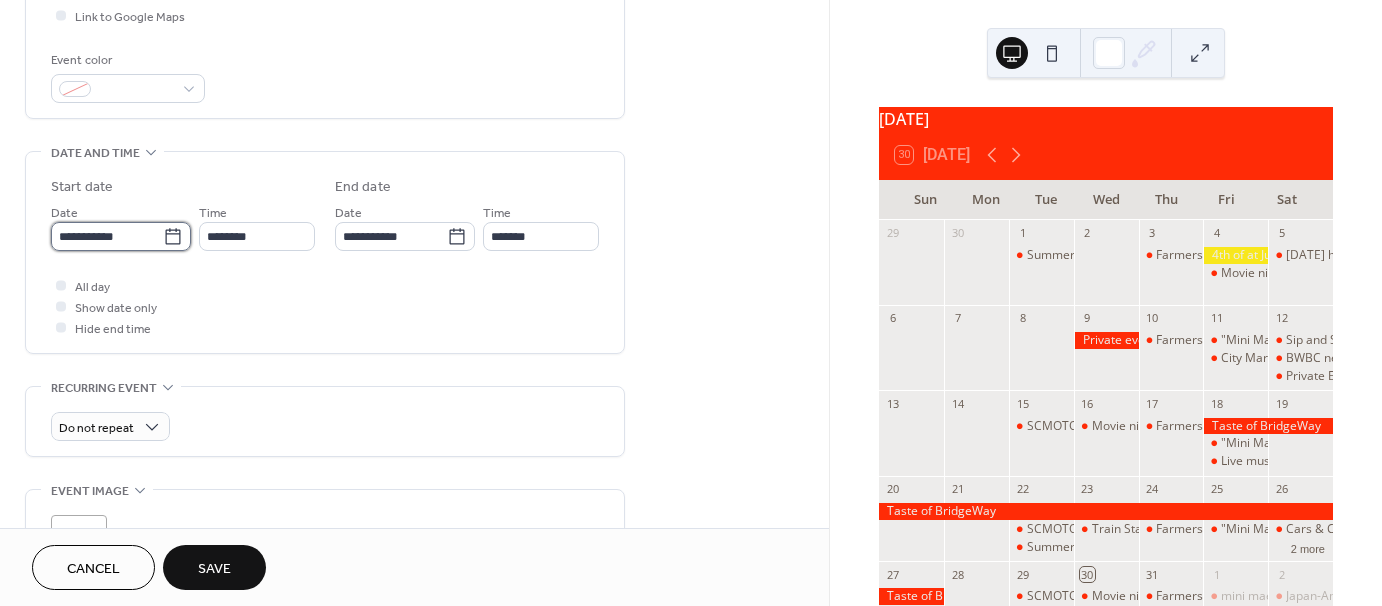 click on "**********" at bounding box center (107, 236) 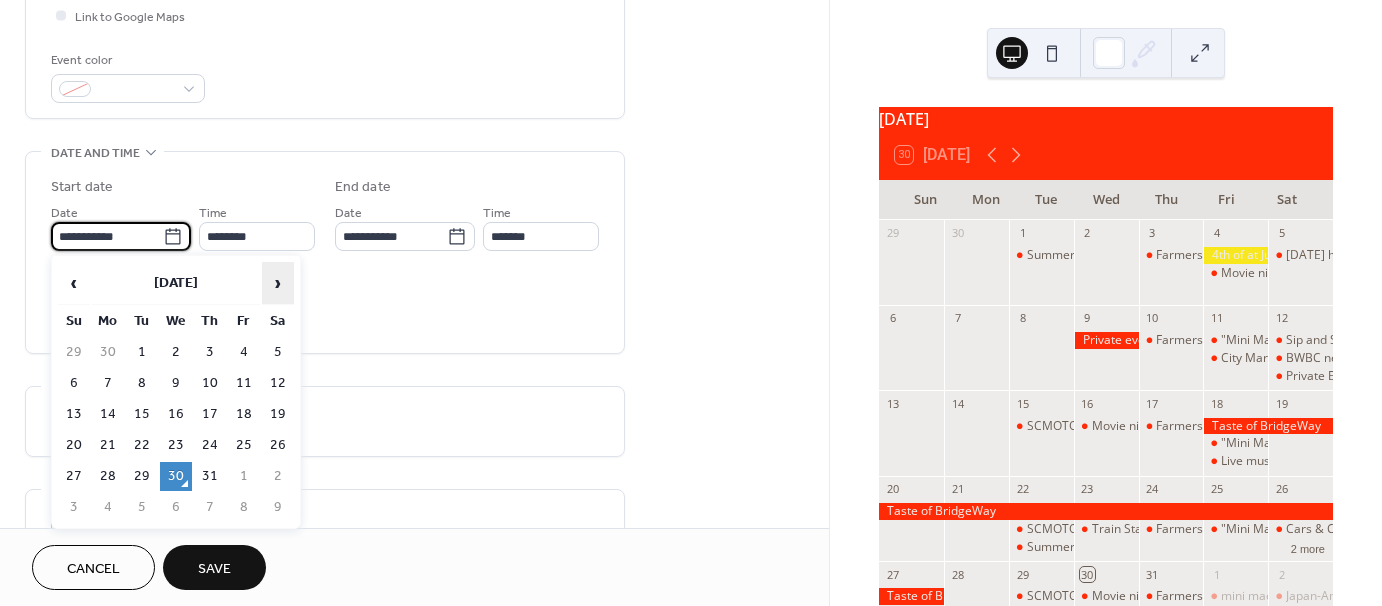 click on "›" at bounding box center (278, 283) 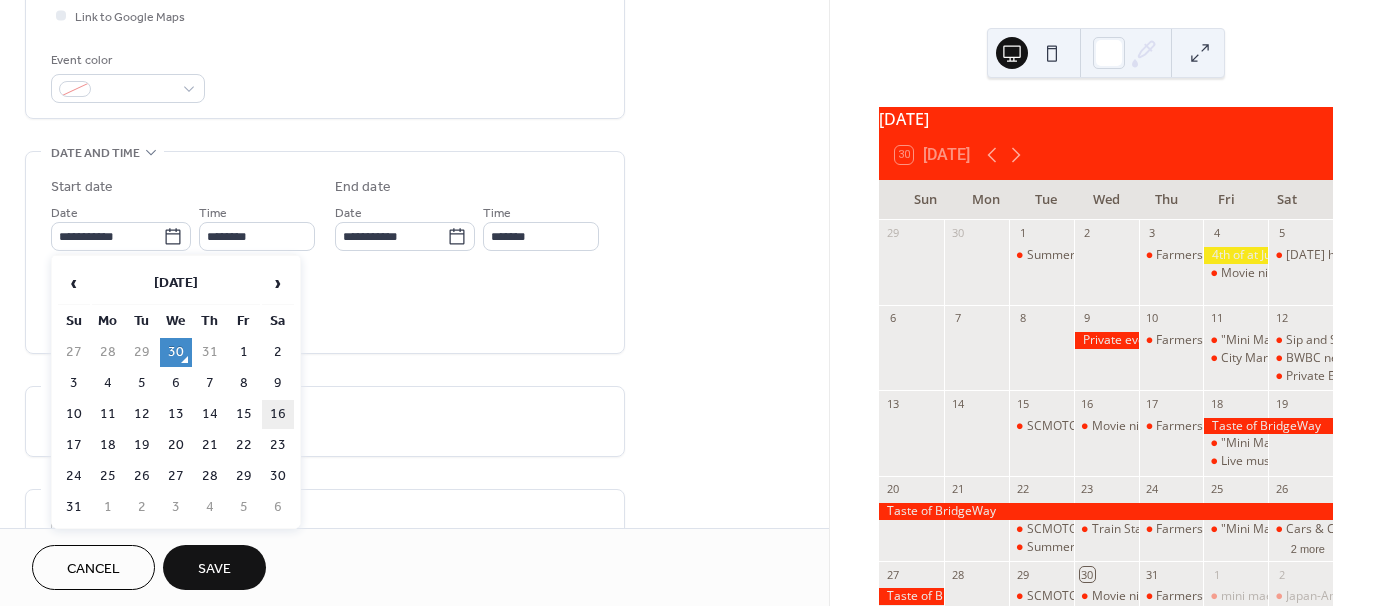 click on "16" at bounding box center [278, 414] 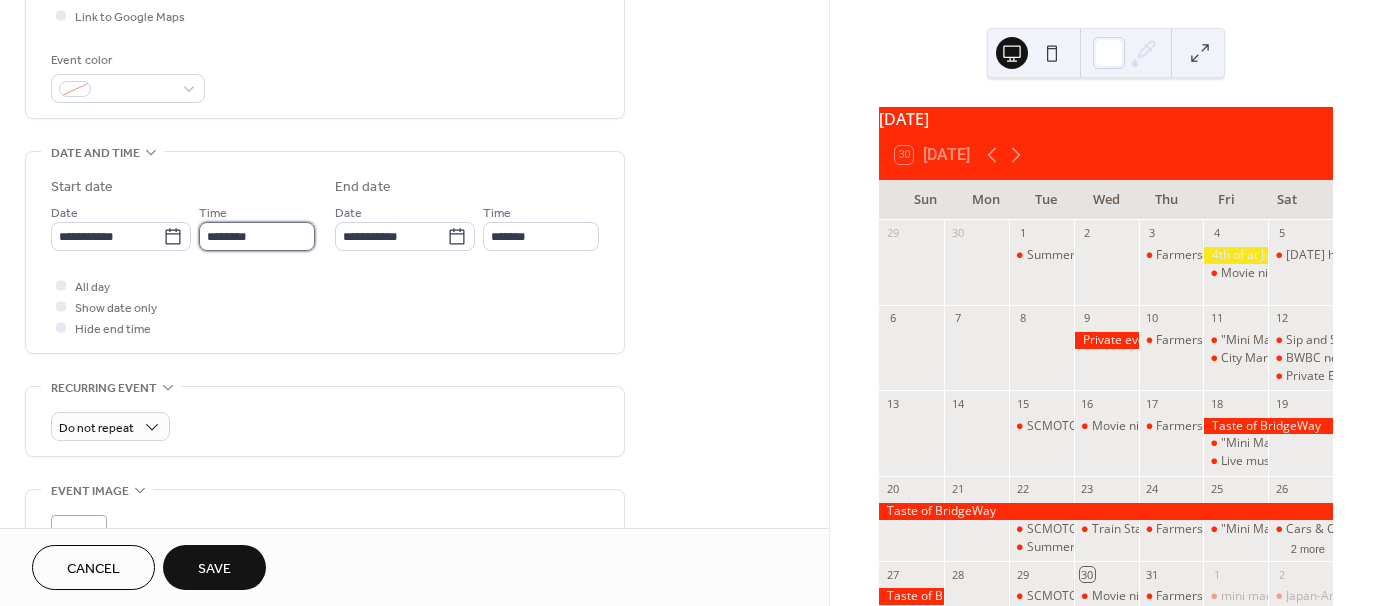 click on "********" at bounding box center [257, 236] 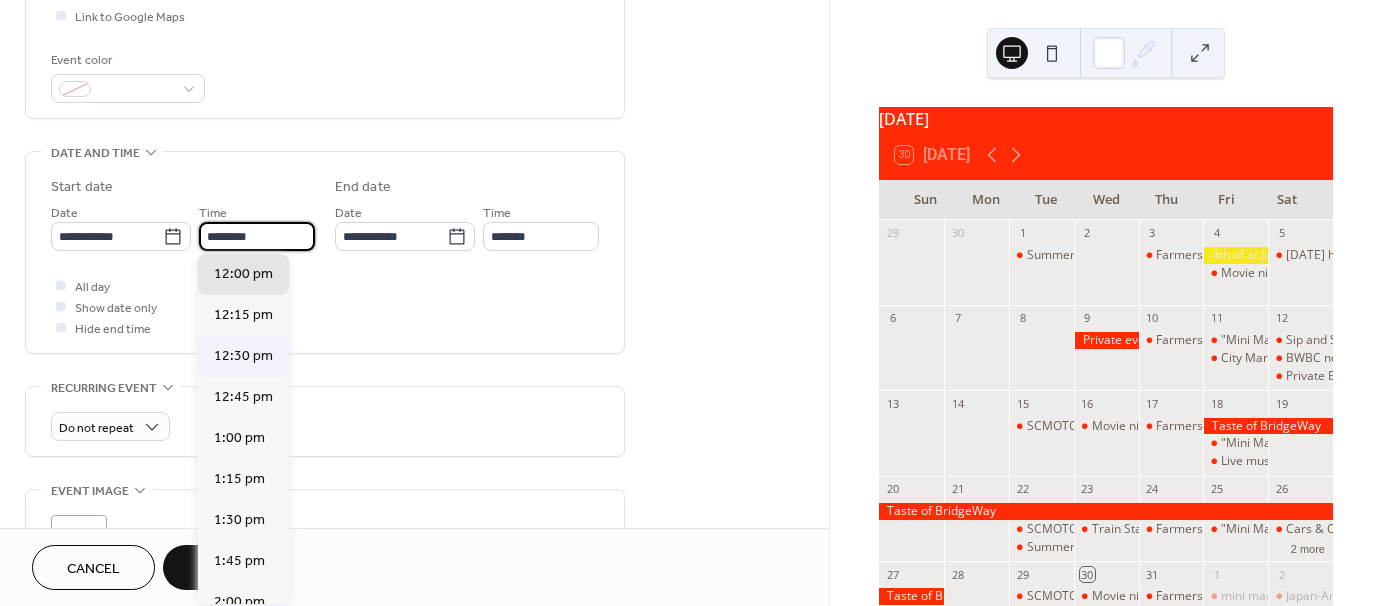 scroll, scrollTop: 1568, scrollLeft: 0, axis: vertical 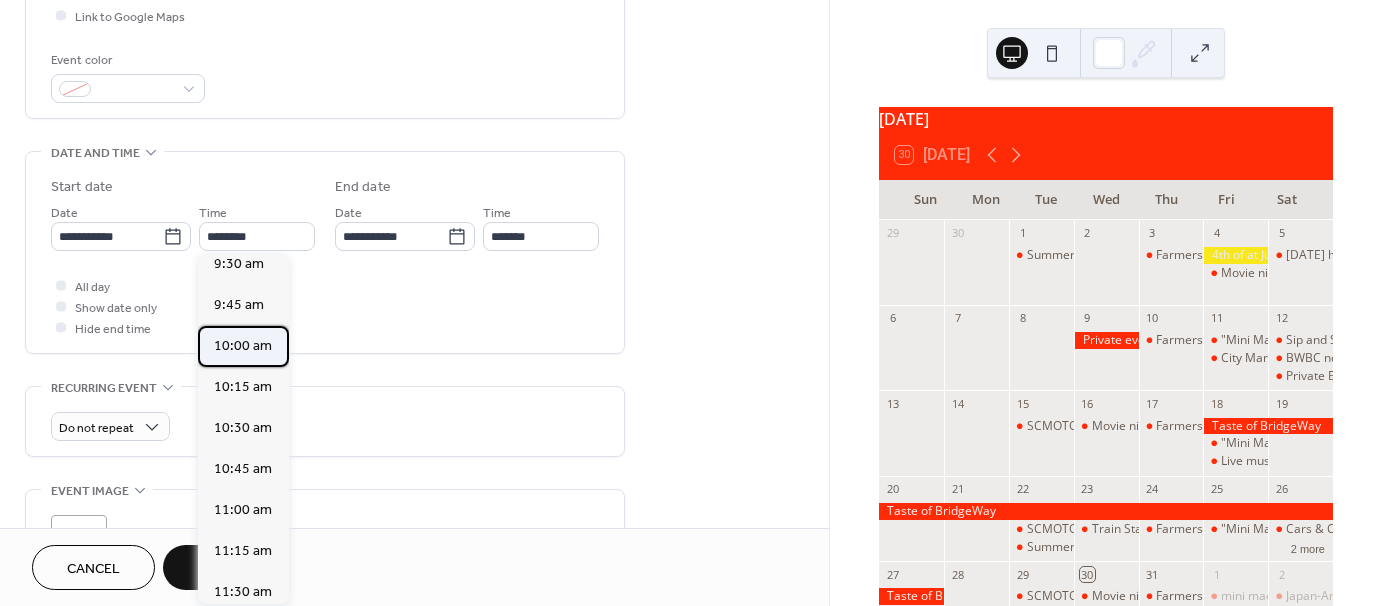 click on "10:00 am" at bounding box center [243, 346] 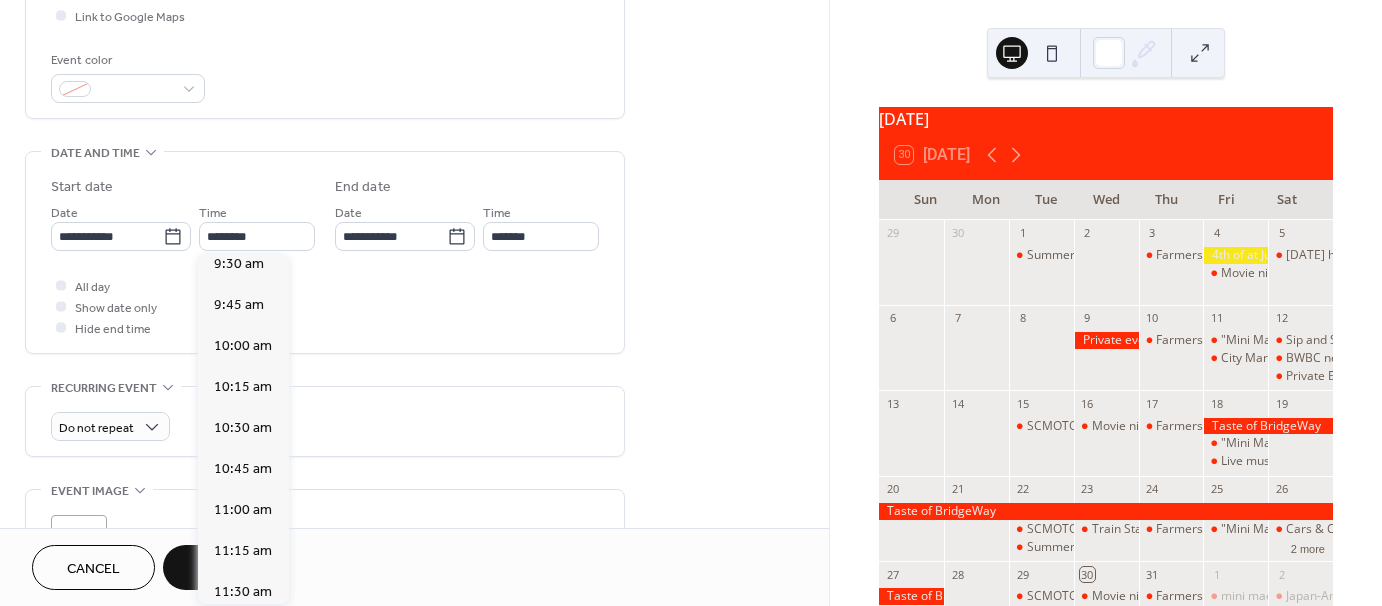 type on "********" 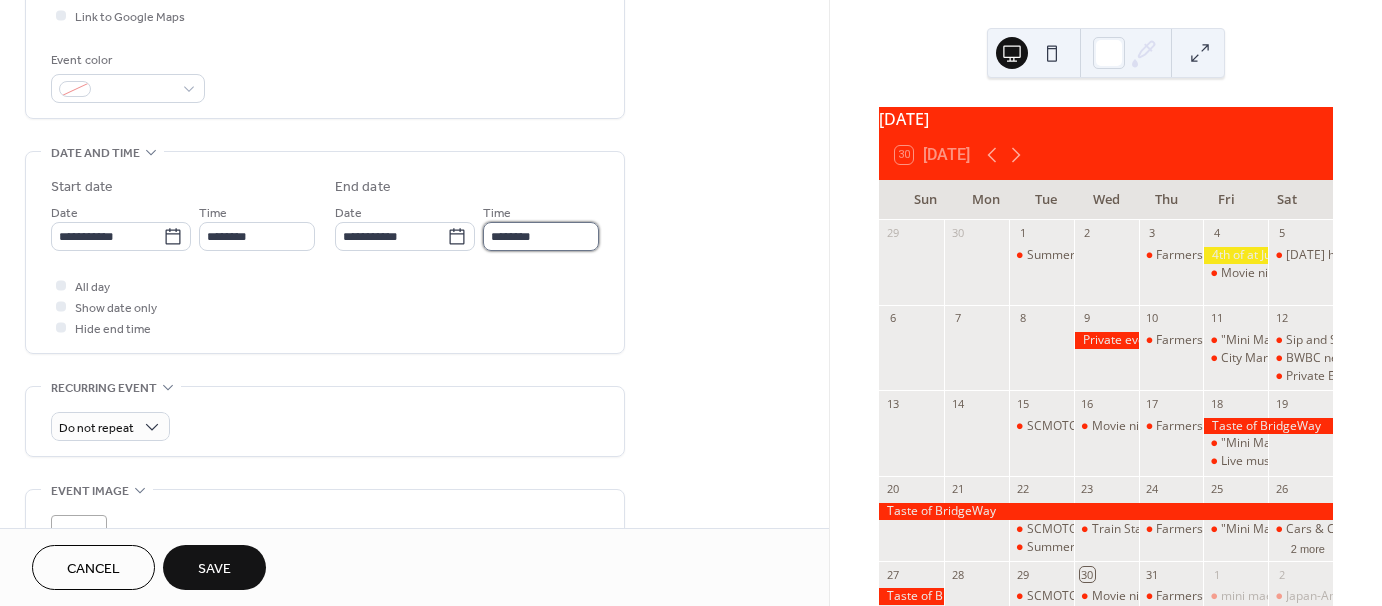 click on "********" at bounding box center [541, 236] 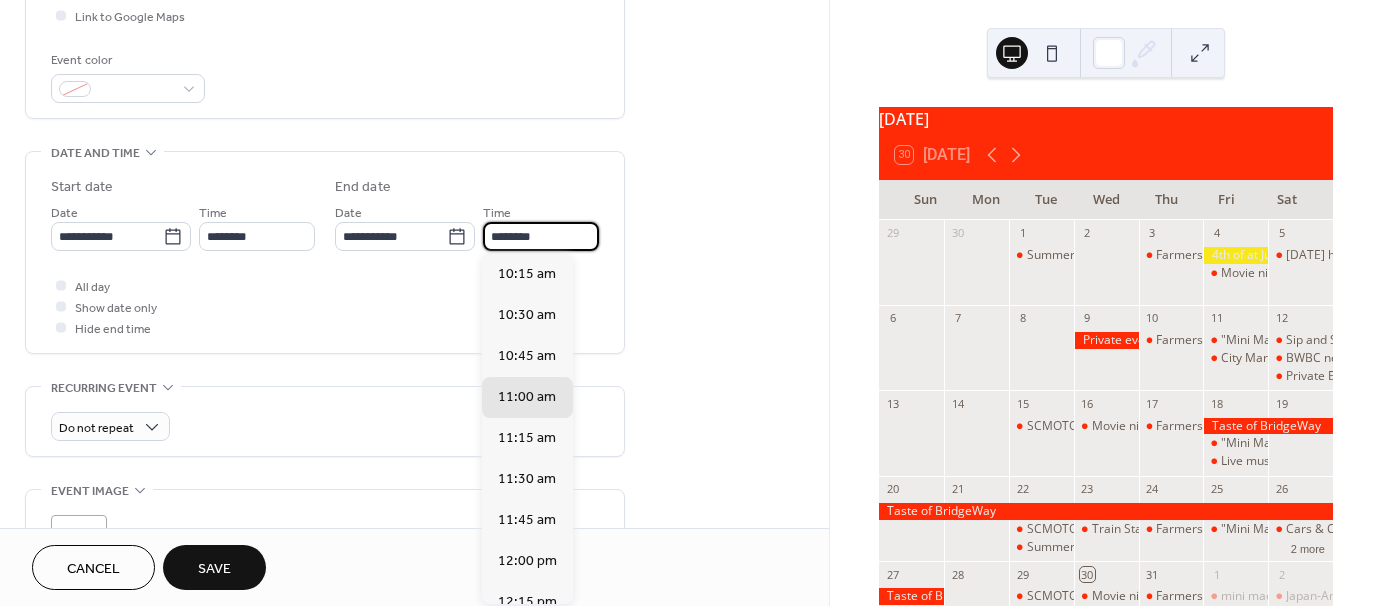 scroll, scrollTop: 200, scrollLeft: 0, axis: vertical 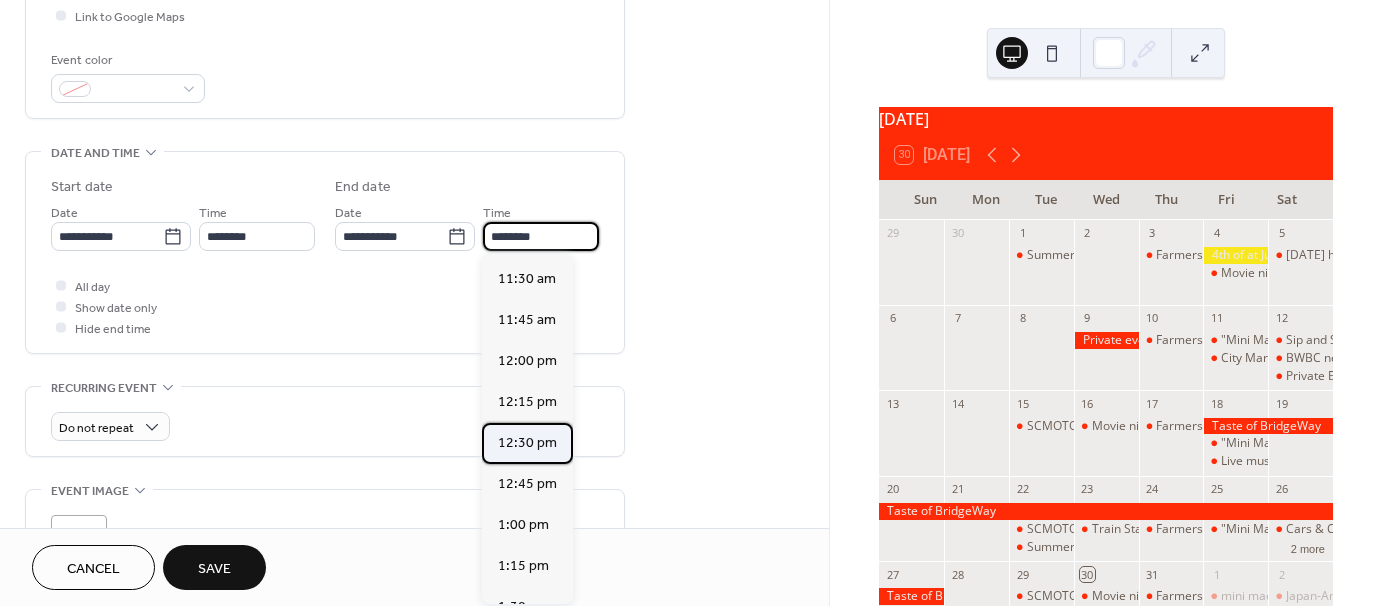 click on "12:30 pm" at bounding box center (527, 443) 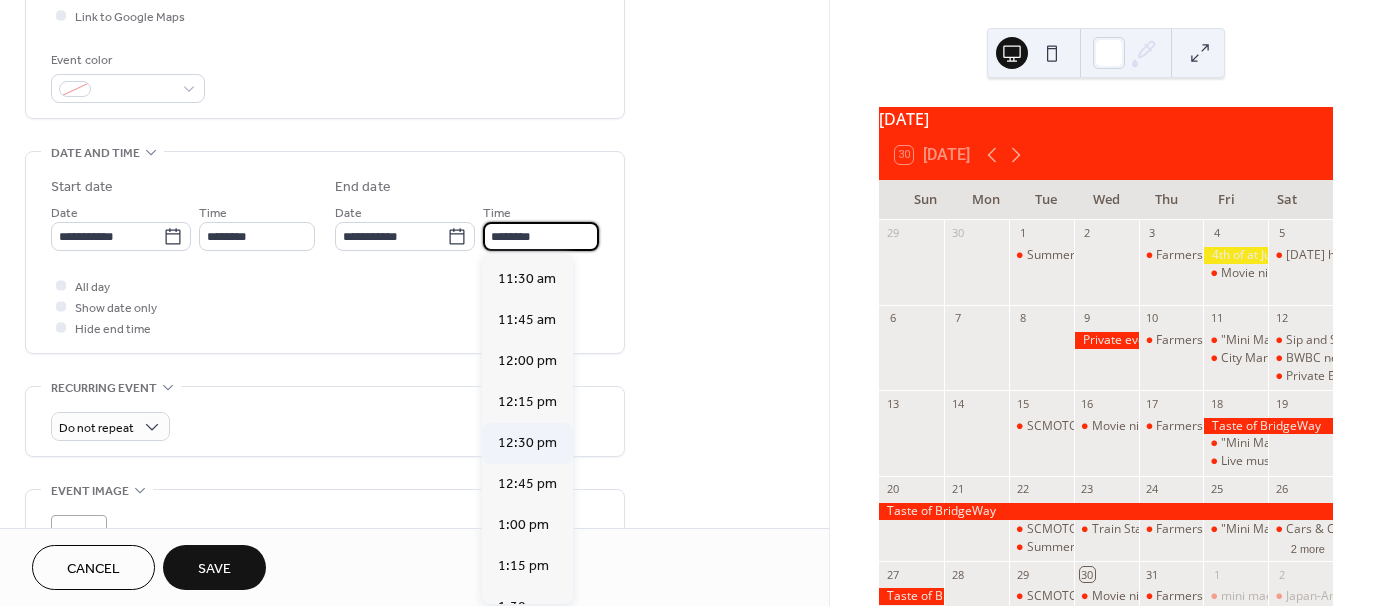 type on "********" 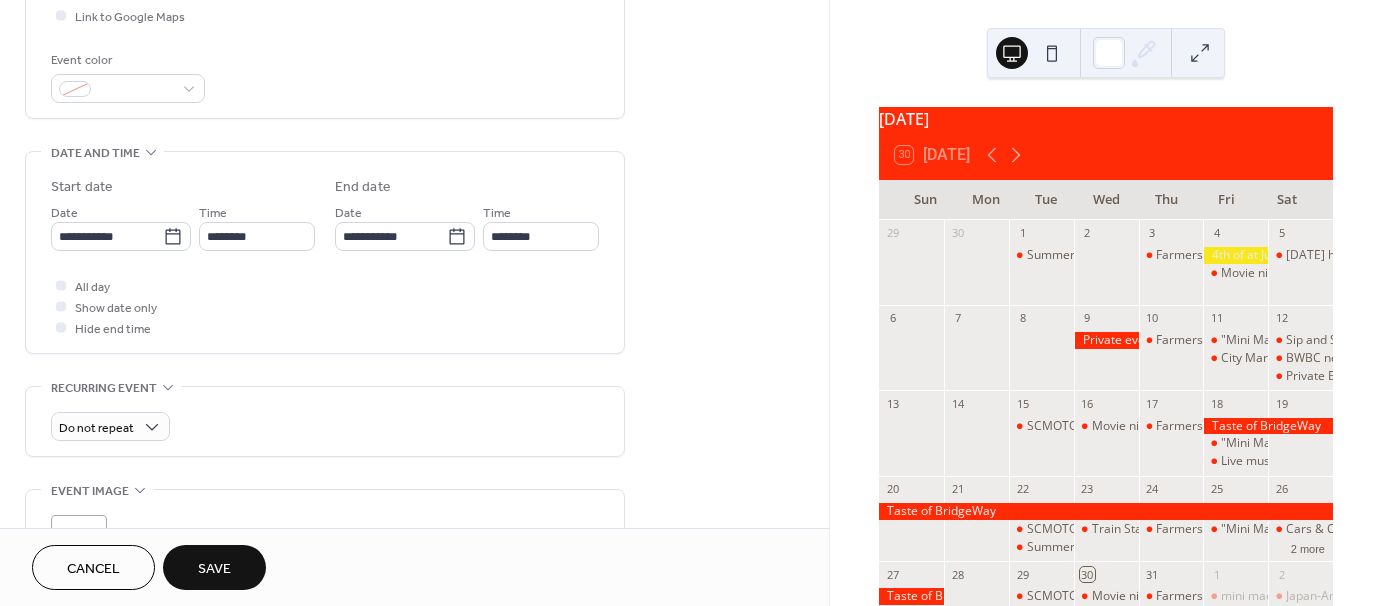 click on "Save" at bounding box center [214, 569] 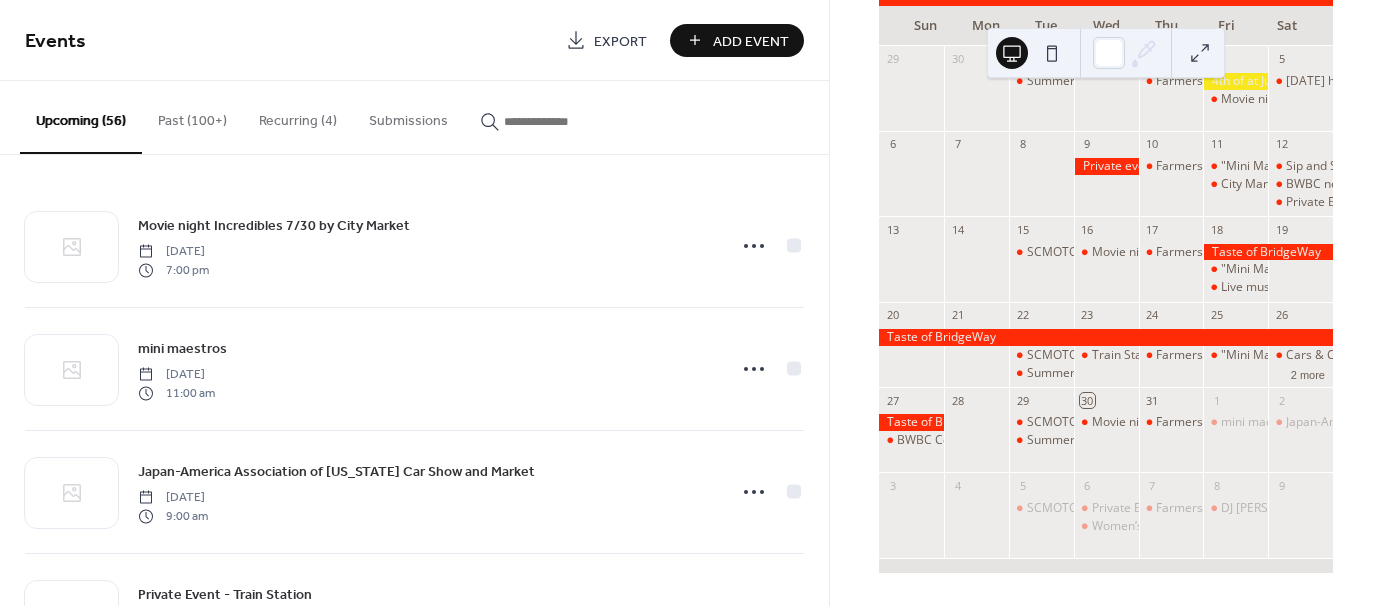 scroll, scrollTop: 84, scrollLeft: 0, axis: vertical 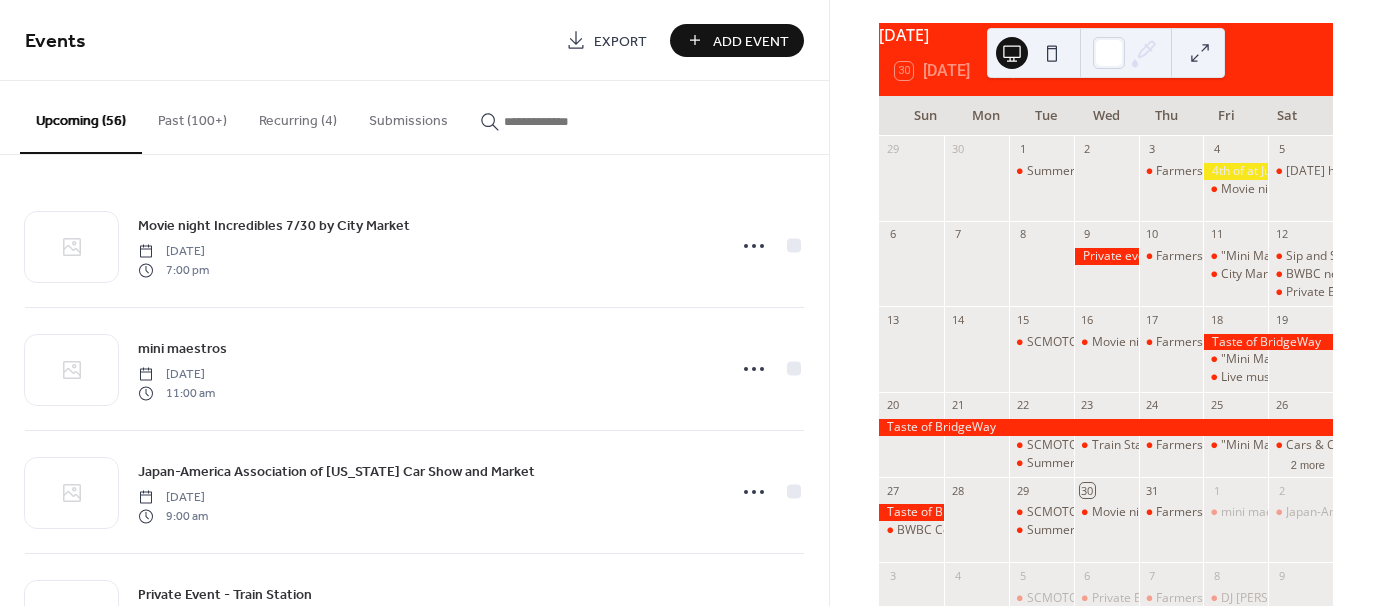 click 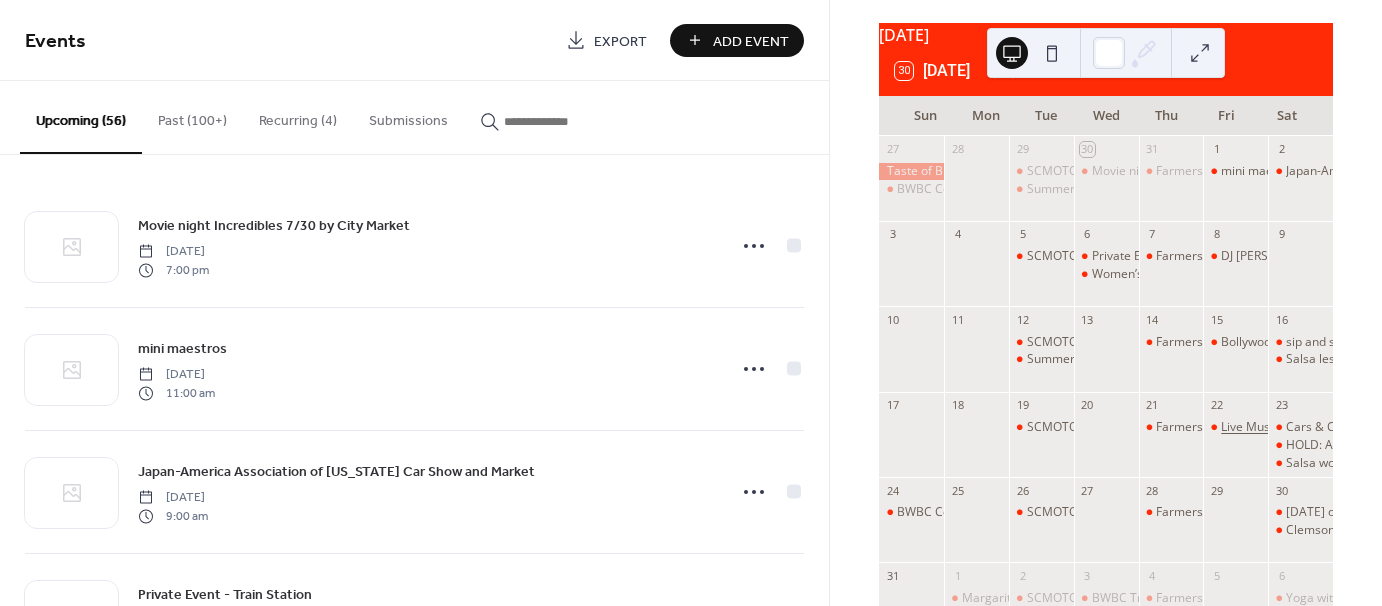click on "Live Music on Main Stage: Rhythm Jab hosted by City Market" at bounding box center [1387, 427] 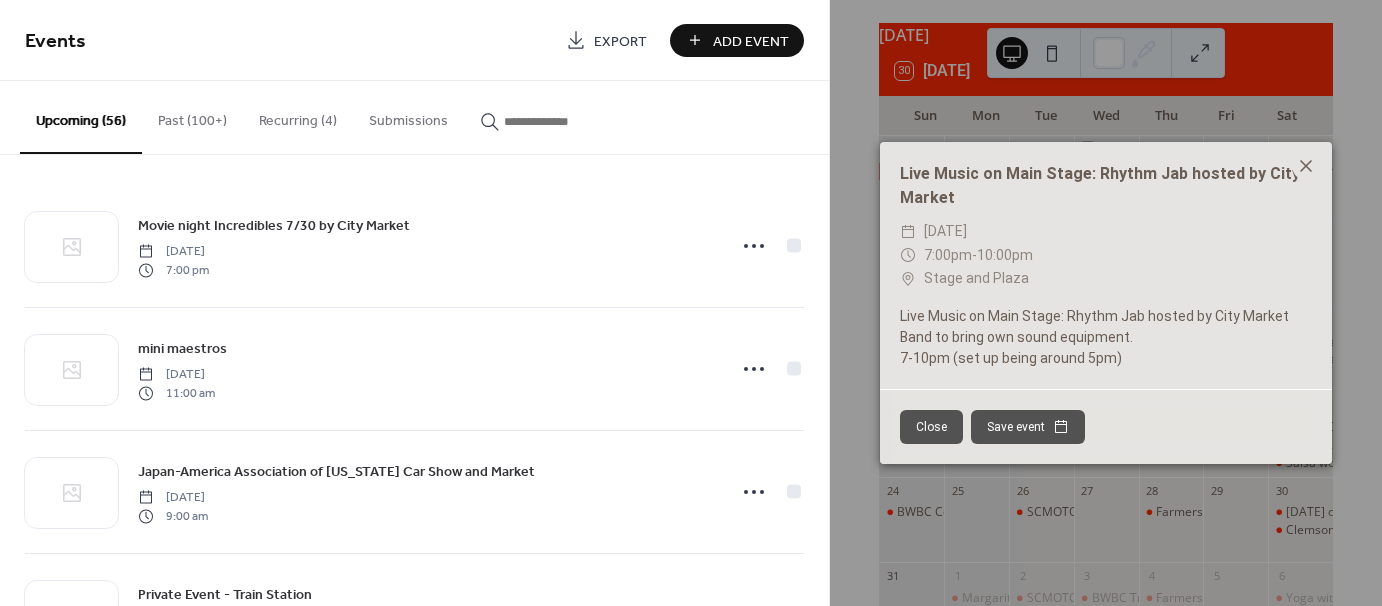 click 